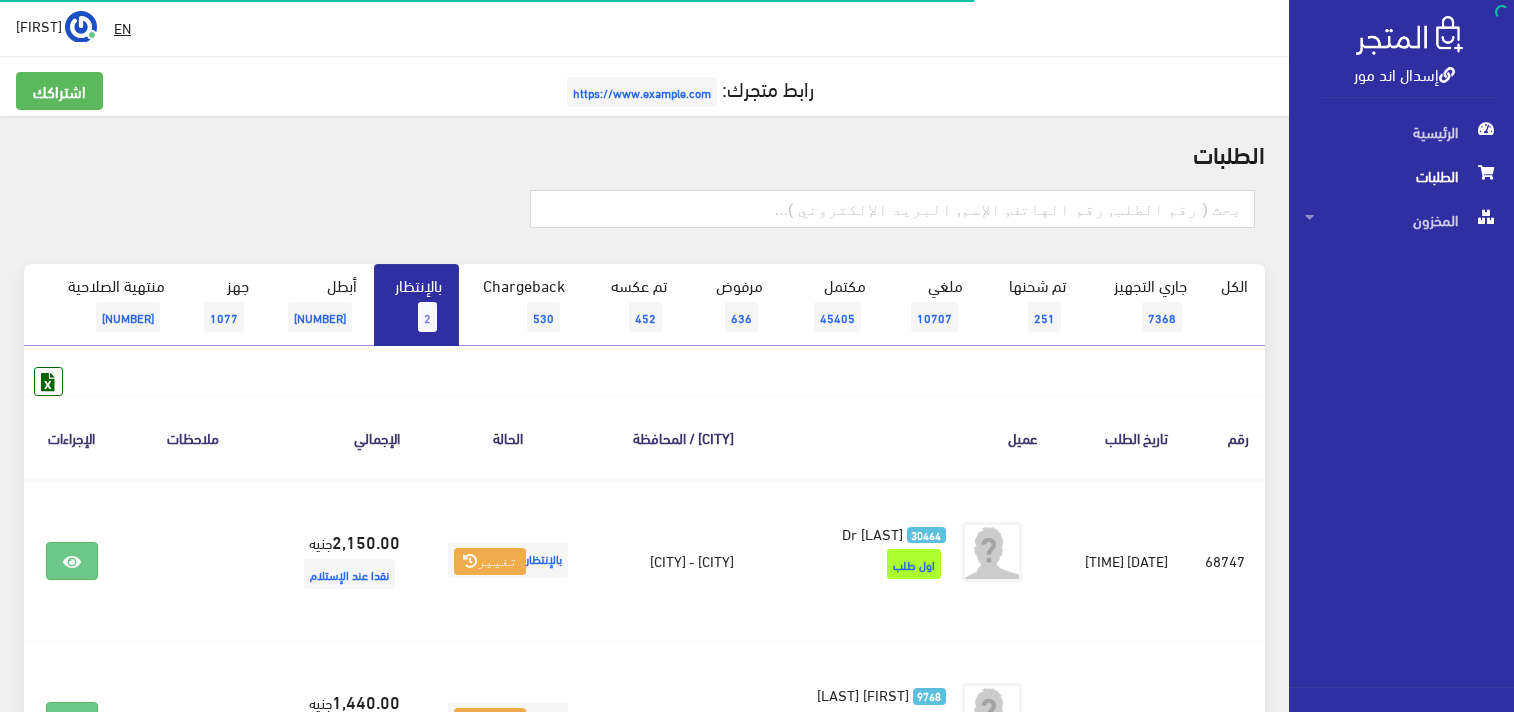 scroll, scrollTop: 0, scrollLeft: 0, axis: both 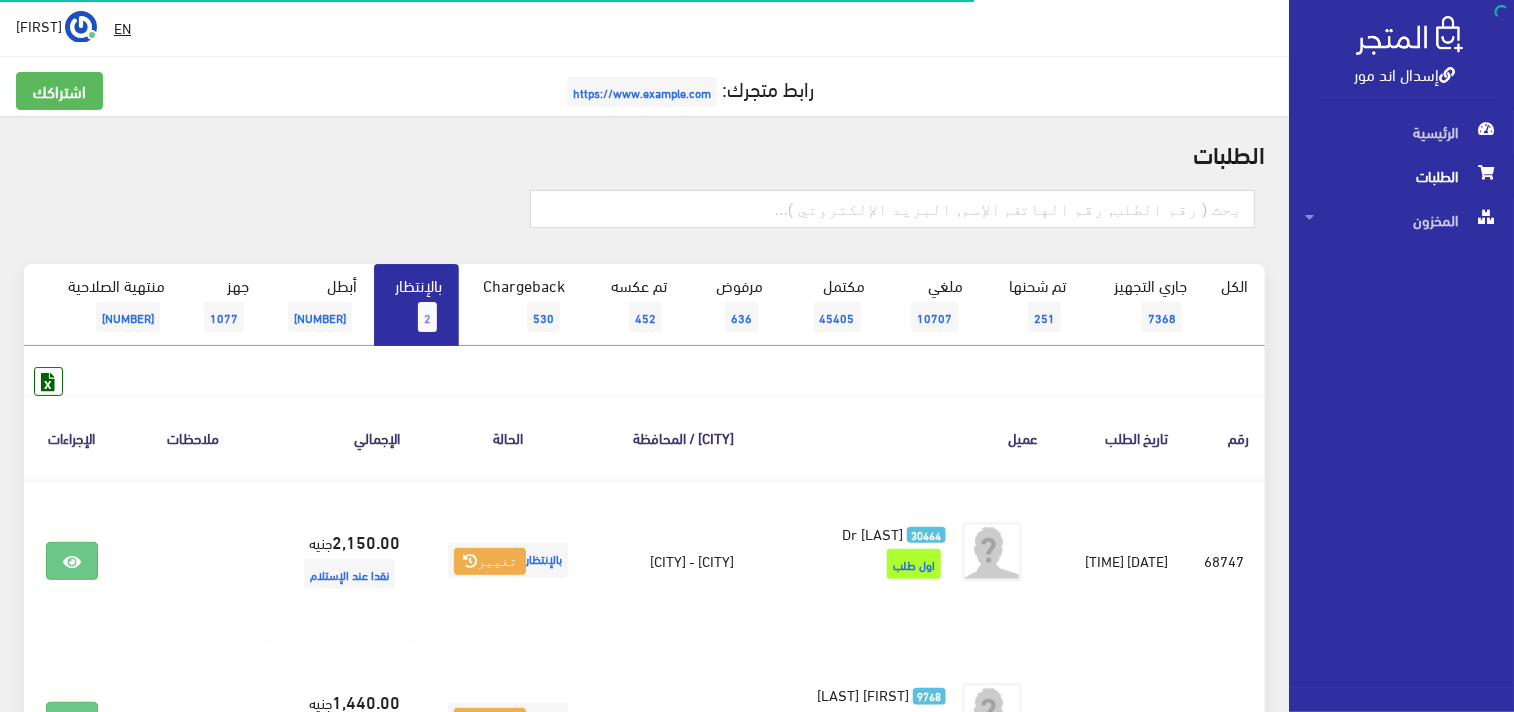 click on "بالإنتظار
2" at bounding box center (380, 305) 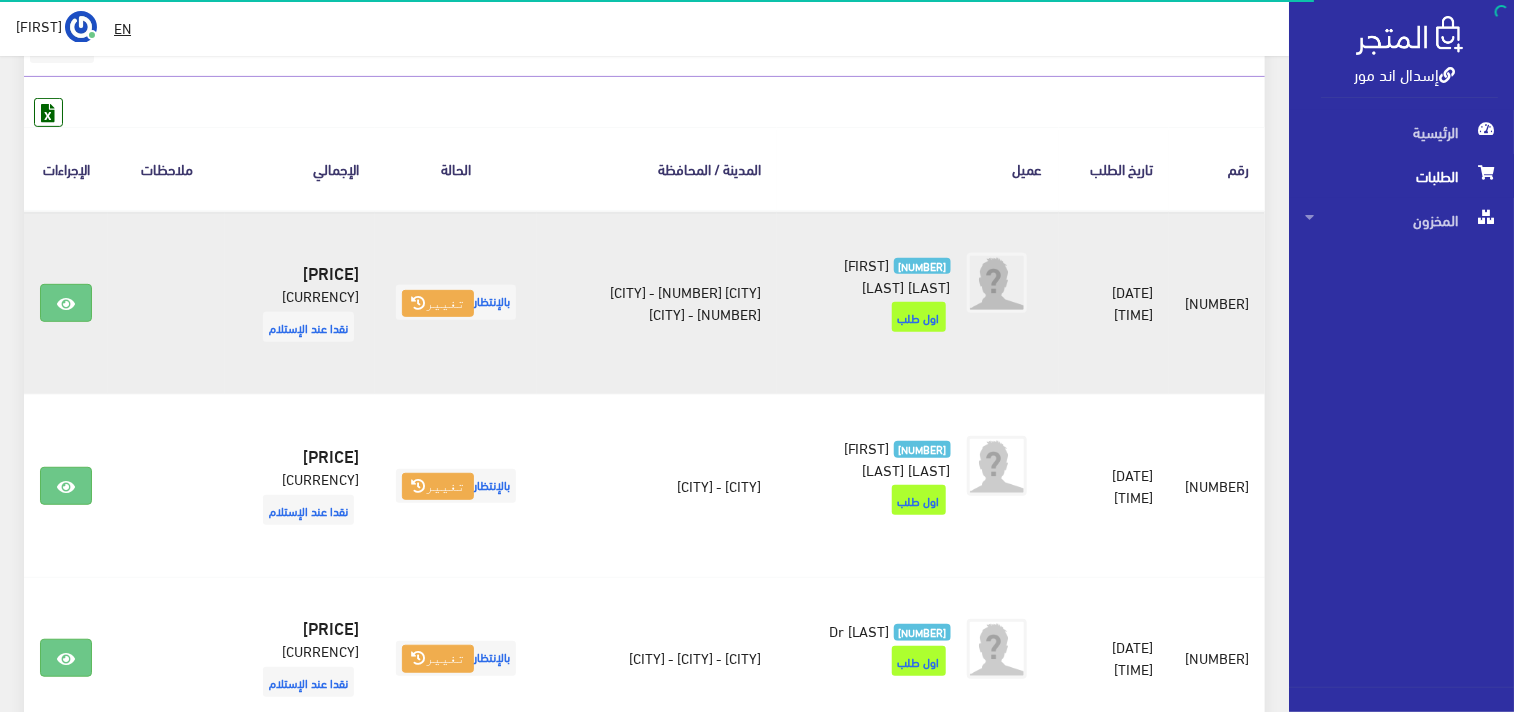scroll, scrollTop: 333, scrollLeft: 0, axis: vertical 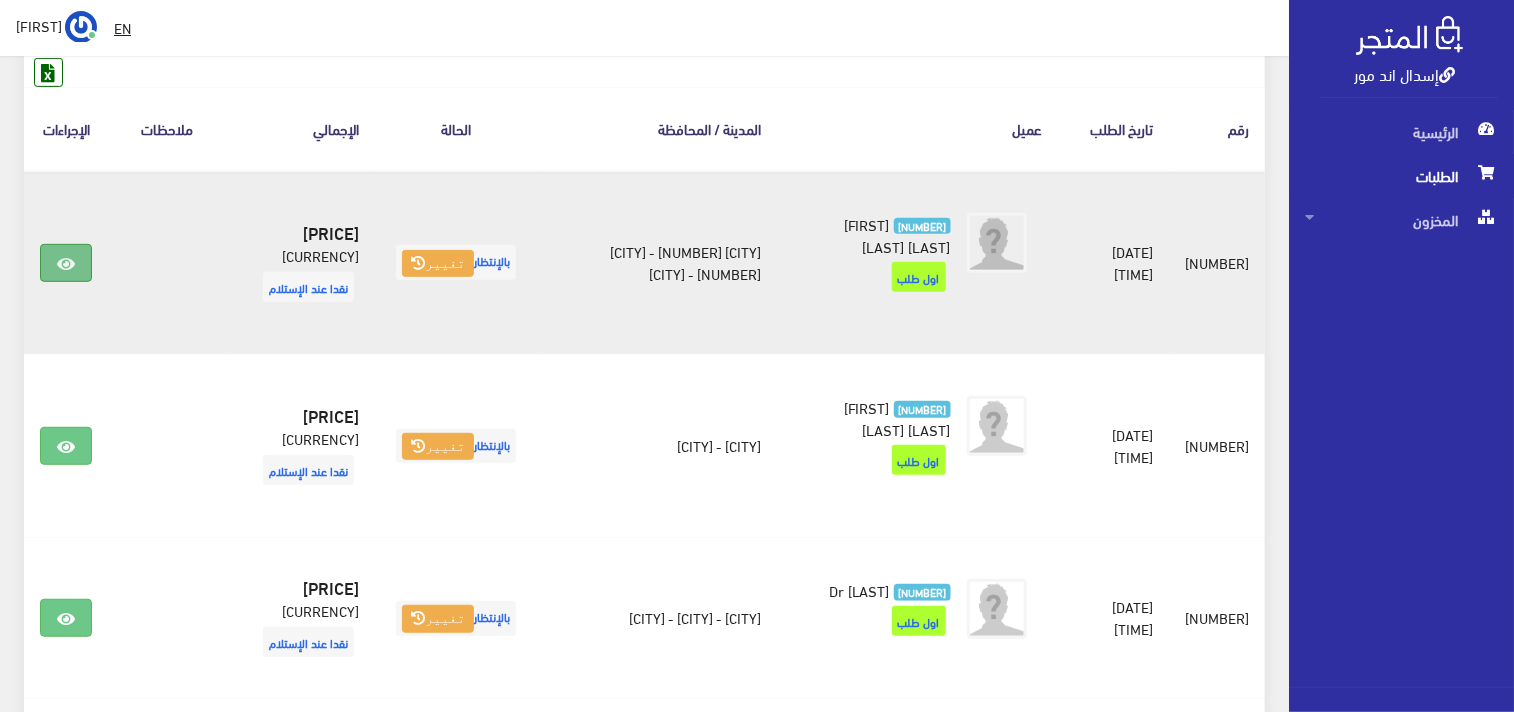 click at bounding box center (66, 239) 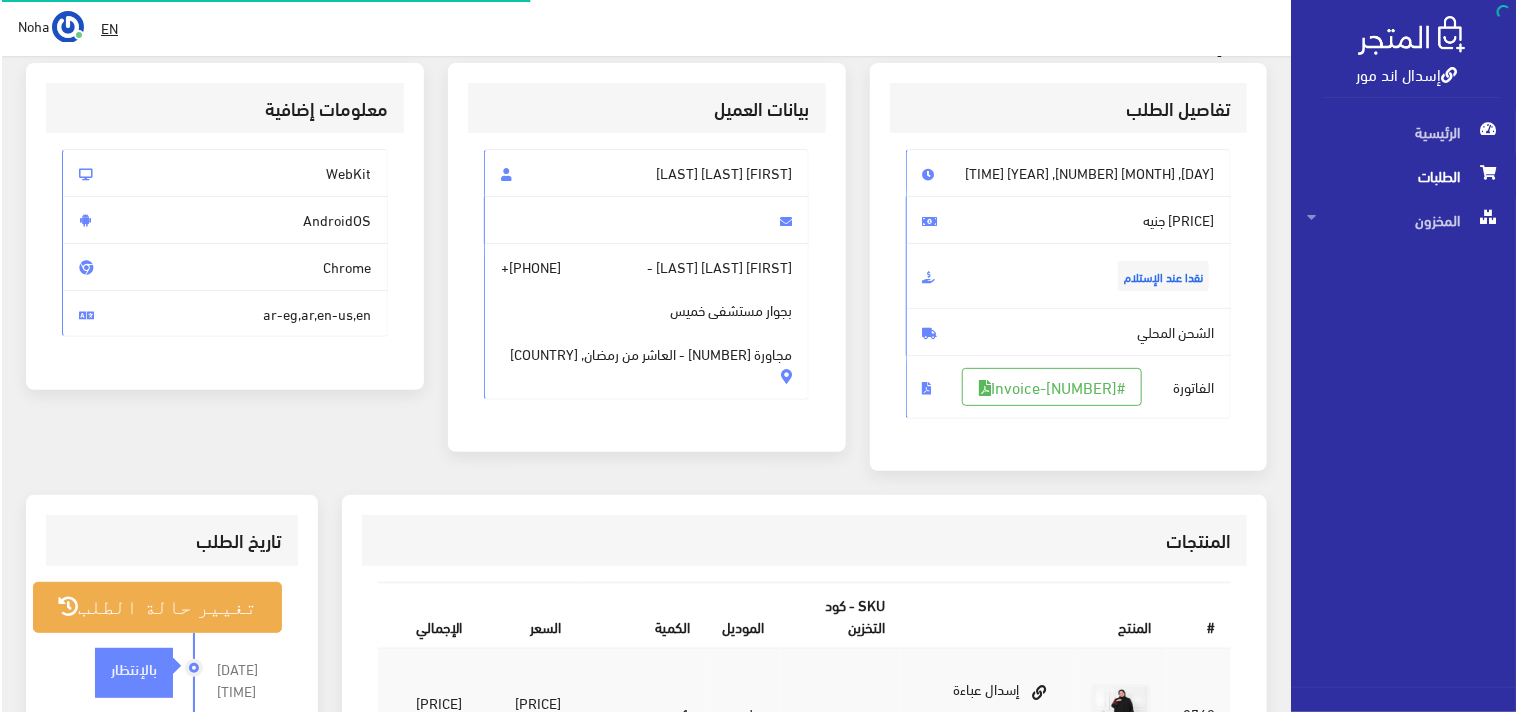 scroll, scrollTop: 333, scrollLeft: 0, axis: vertical 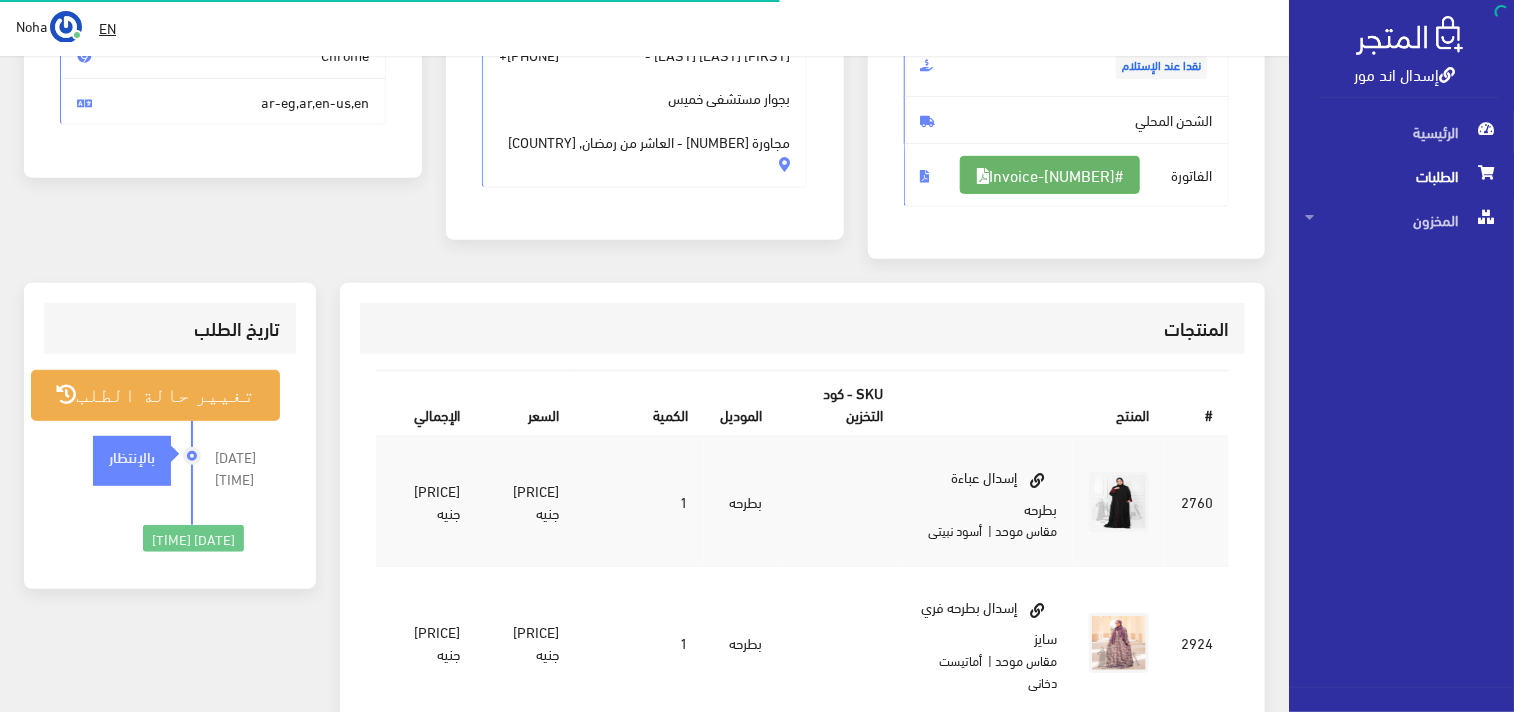 click on "#Invoice-68764" at bounding box center (1050, 218) 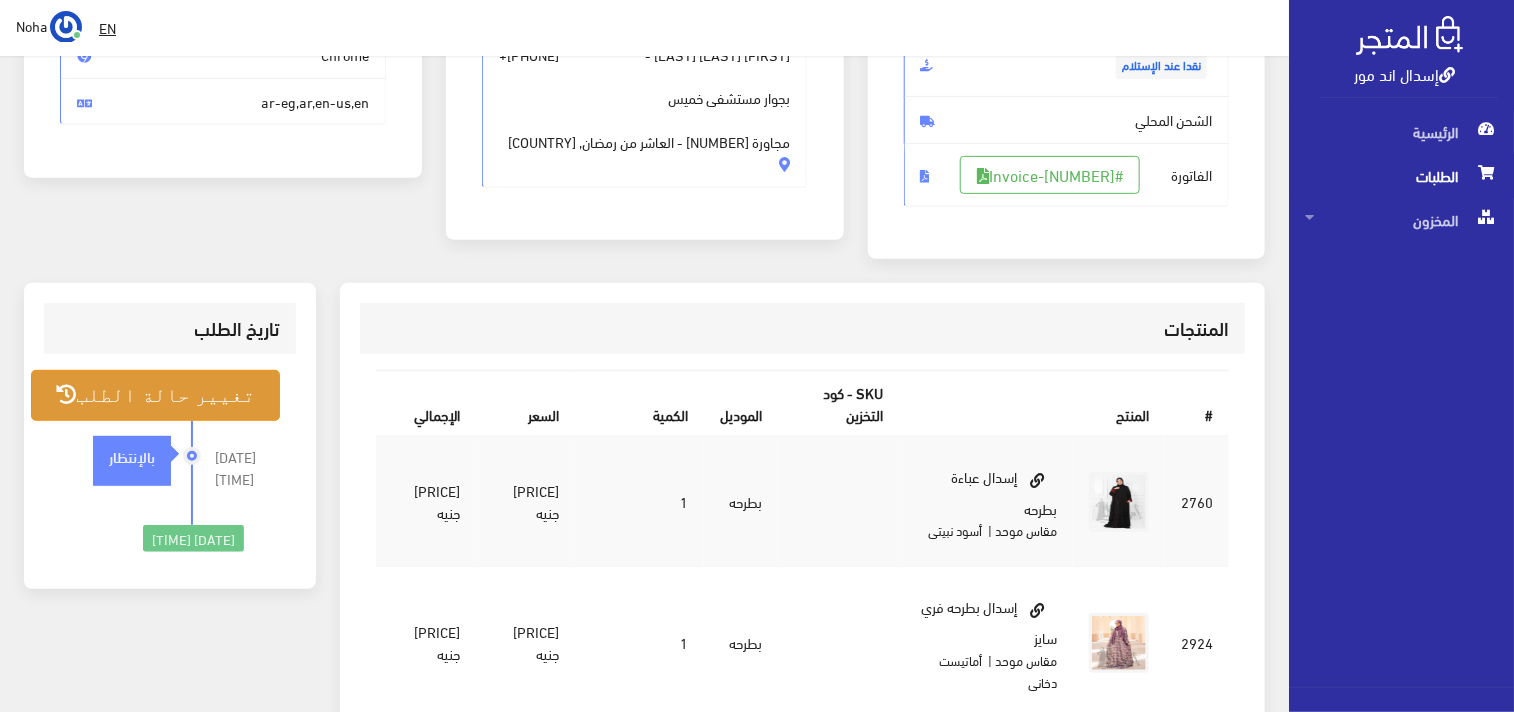click on "تغيير حالة الطلب" at bounding box center (155, 438) 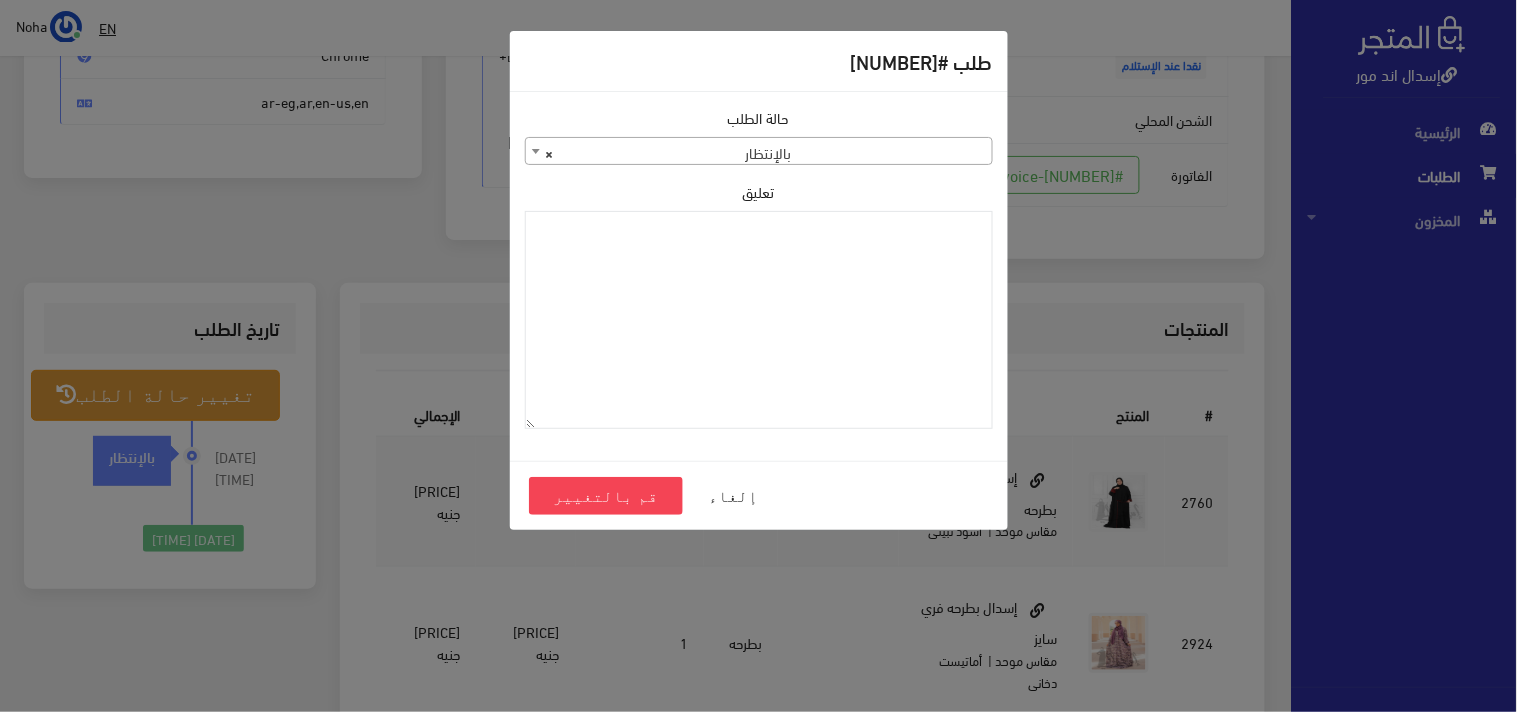 click on "× بالإنتظار" at bounding box center [759, 152] 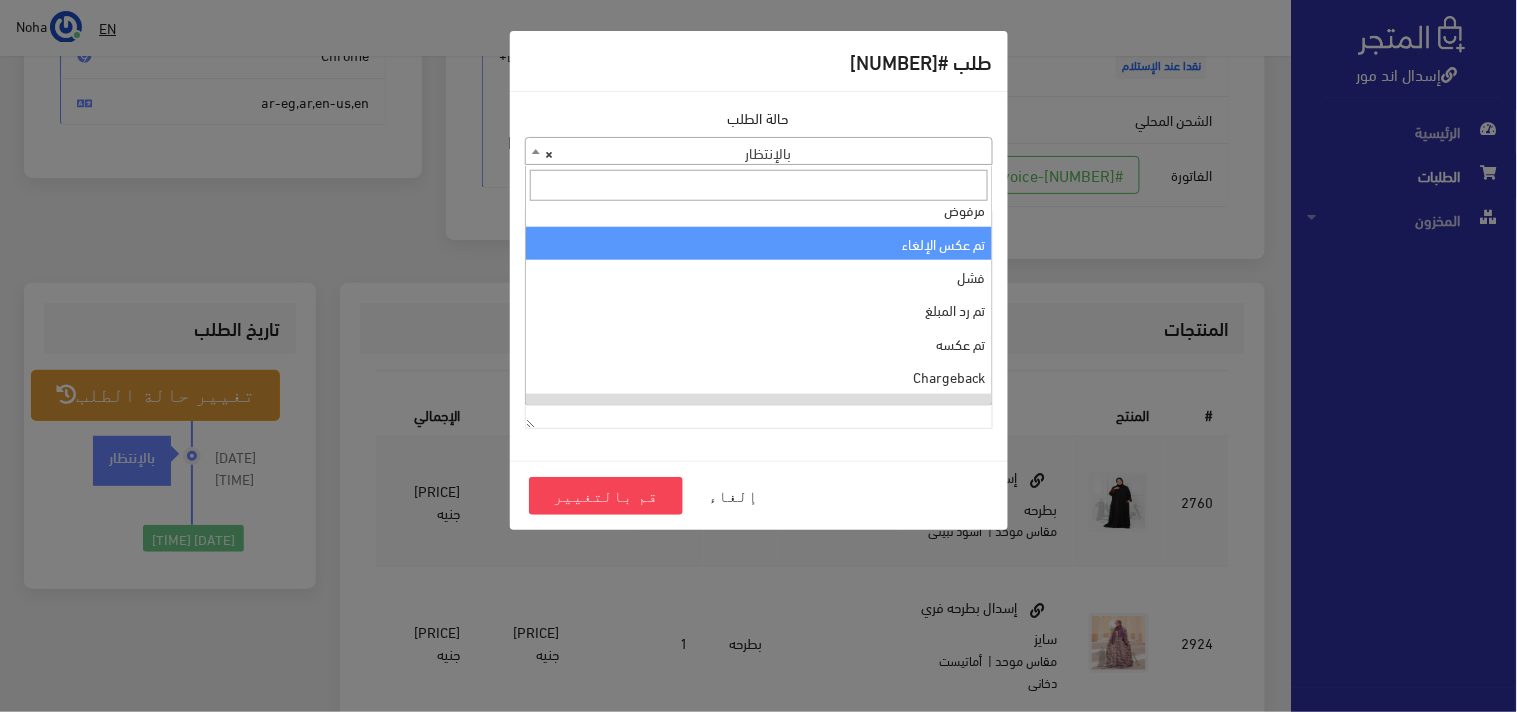 scroll, scrollTop: 0, scrollLeft: 0, axis: both 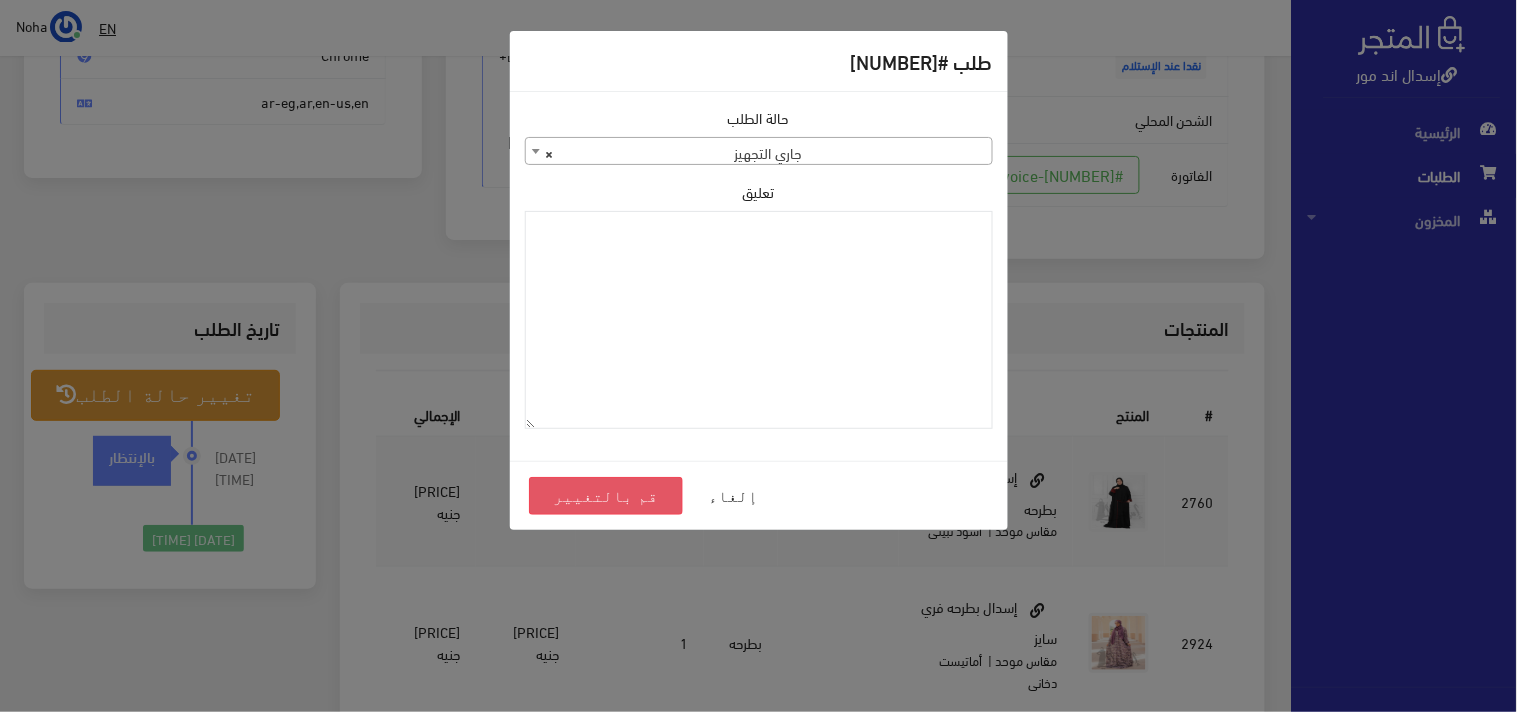 click on "قم بالتغيير" at bounding box center [606, 496] 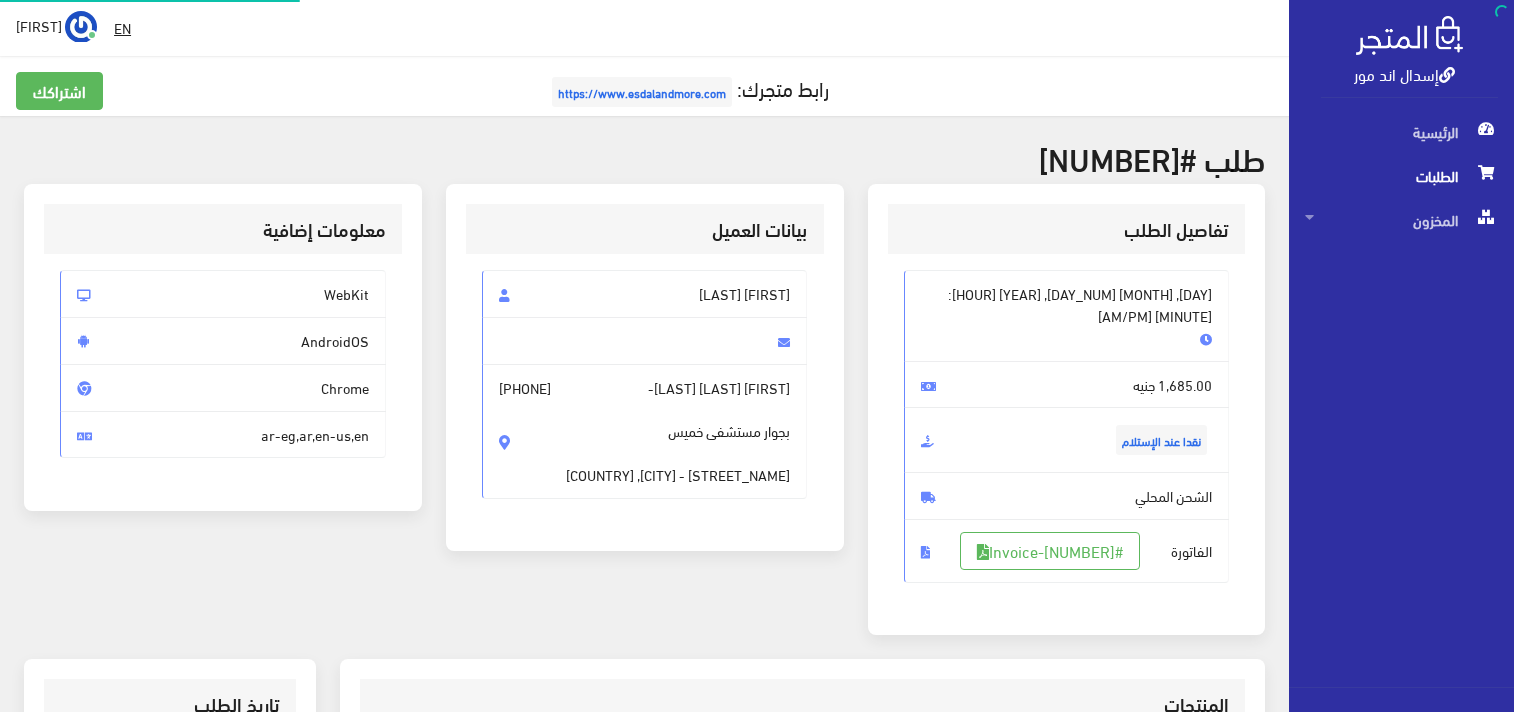 scroll, scrollTop: 322, scrollLeft: 0, axis: vertical 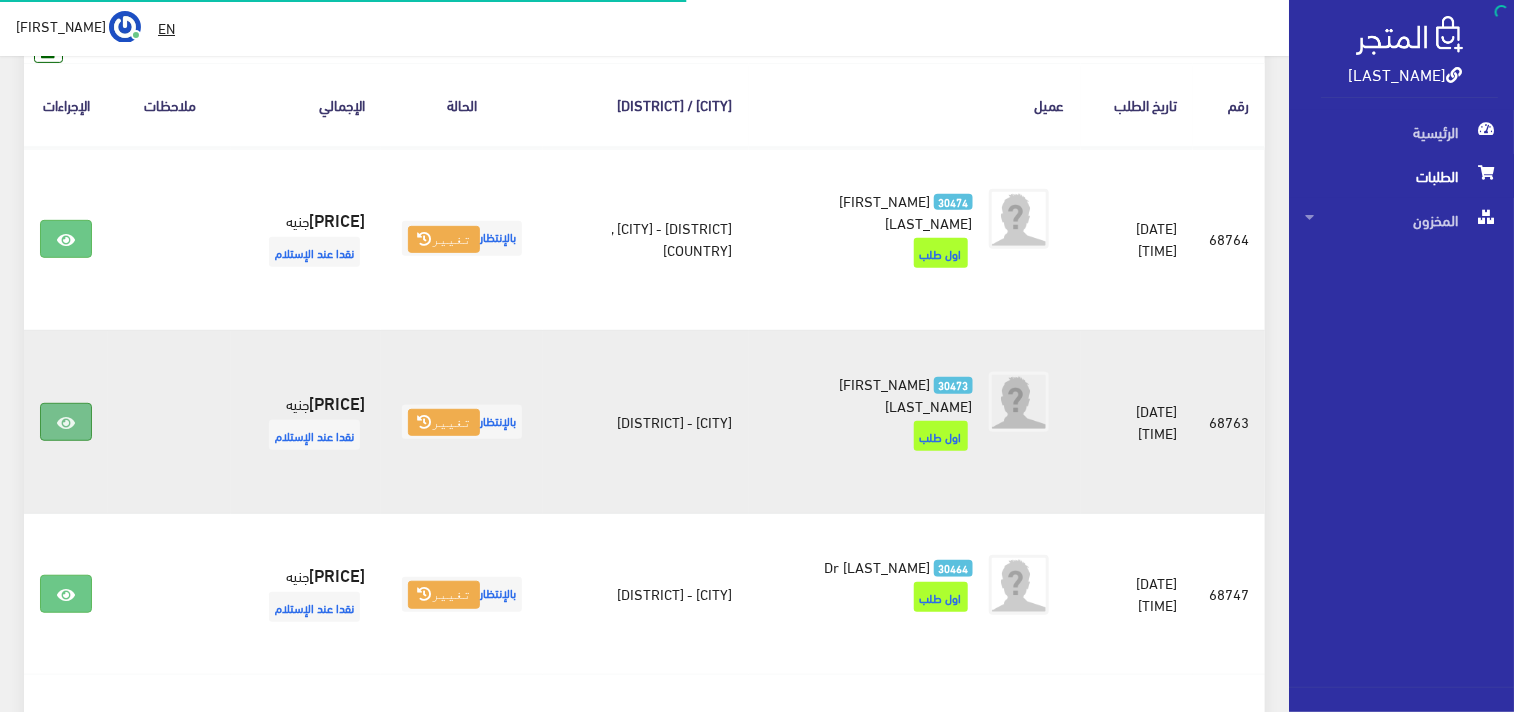 click at bounding box center (68, 389) 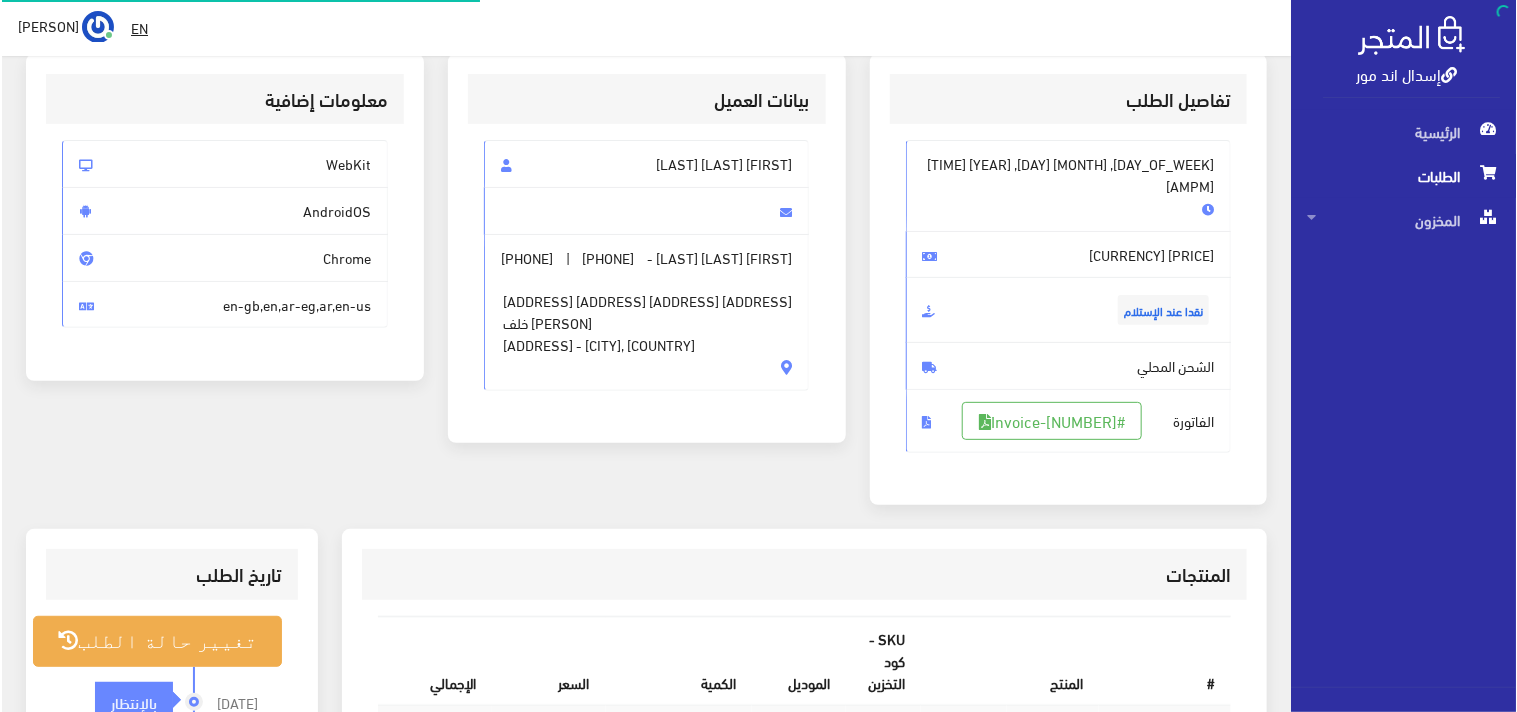 scroll, scrollTop: 333, scrollLeft: 0, axis: vertical 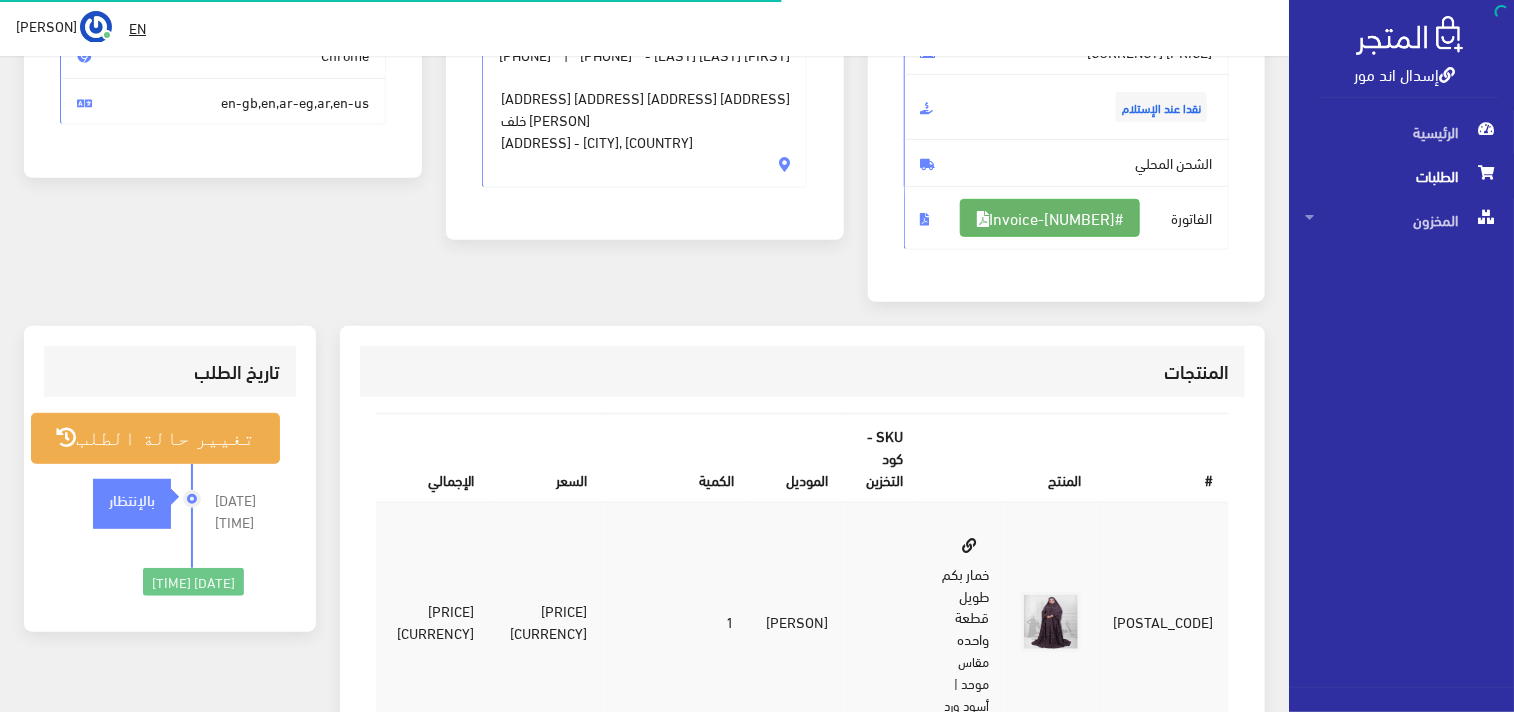 click on "#Invoice-68763" at bounding box center [1050, 175] 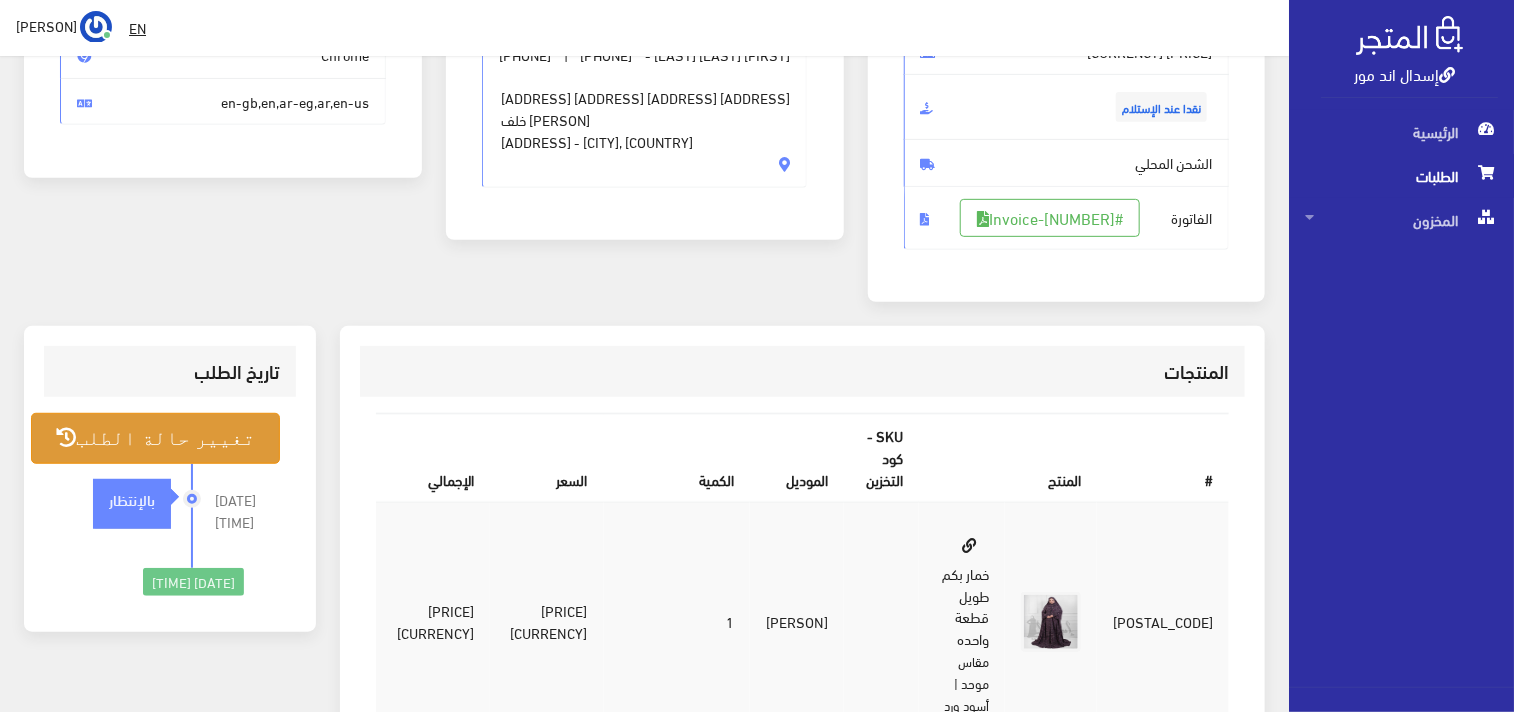 click on "تغيير حالة الطلب" at bounding box center [155, 395] 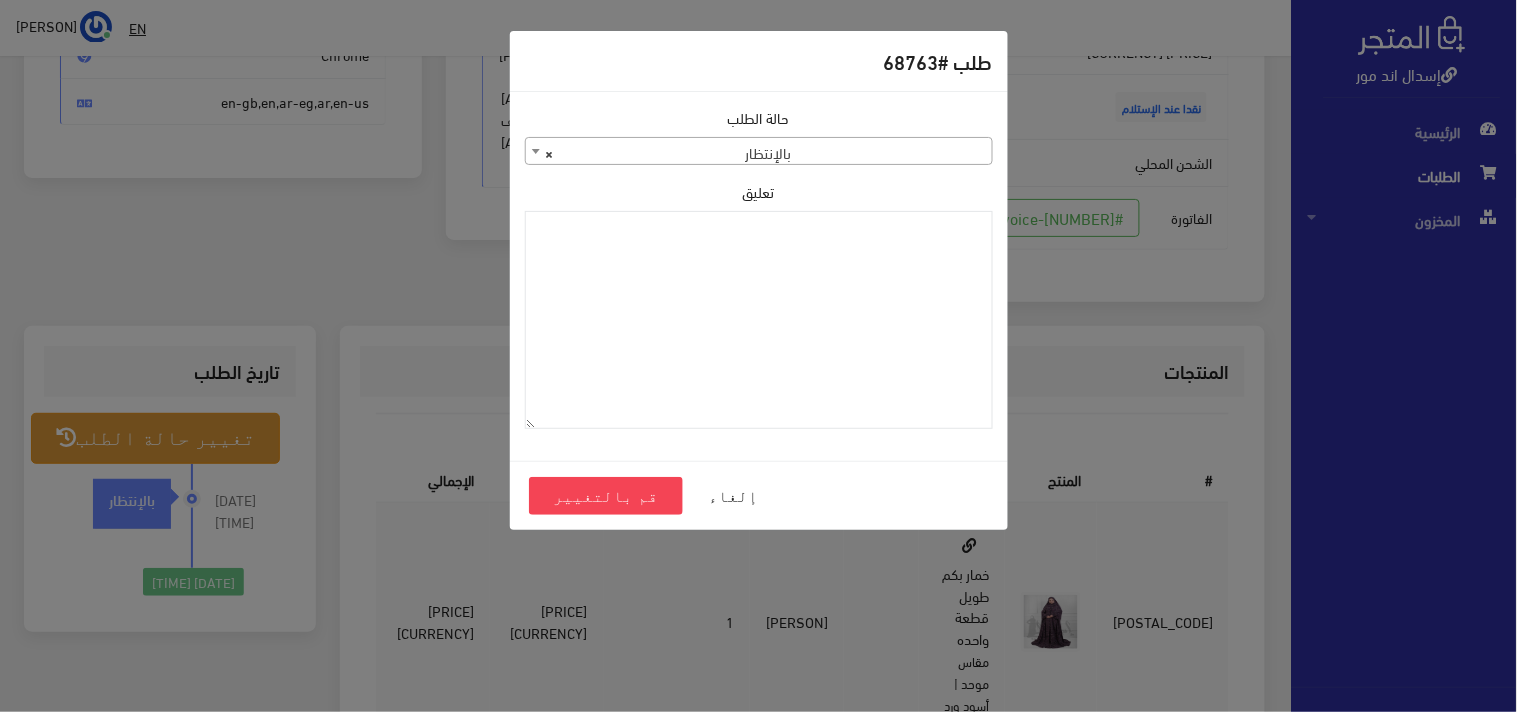 click on "× بالإنتظار" at bounding box center (759, 152) 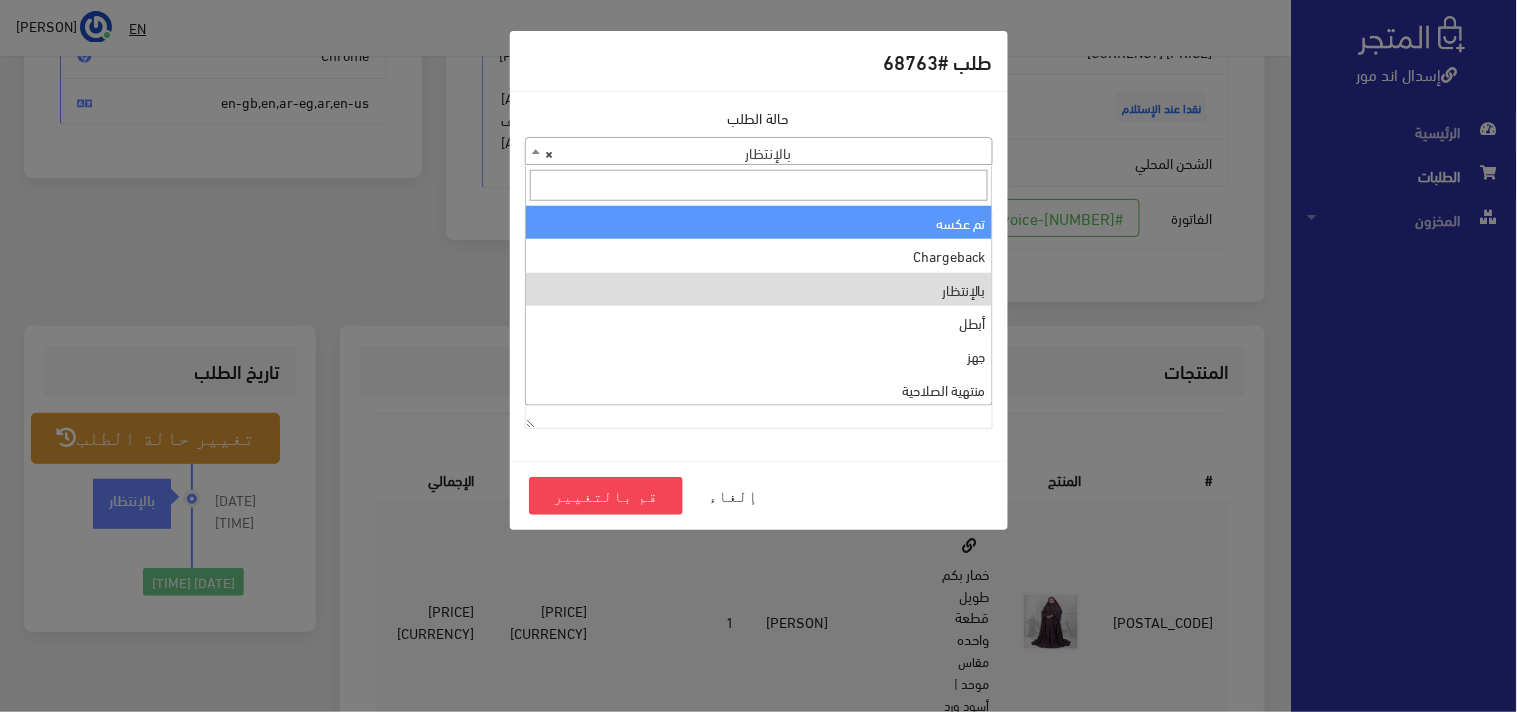 scroll, scrollTop: 0, scrollLeft: 0, axis: both 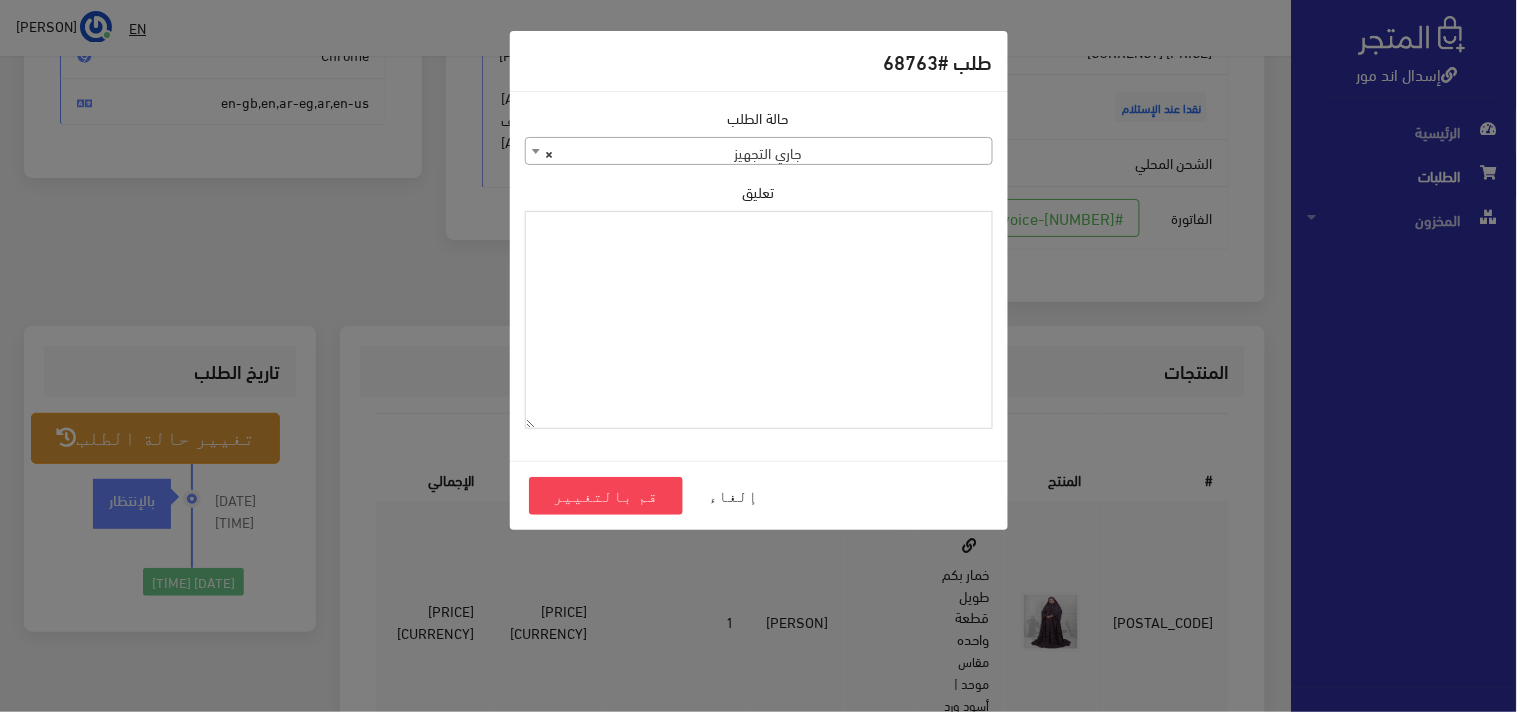 paste on "1093033" 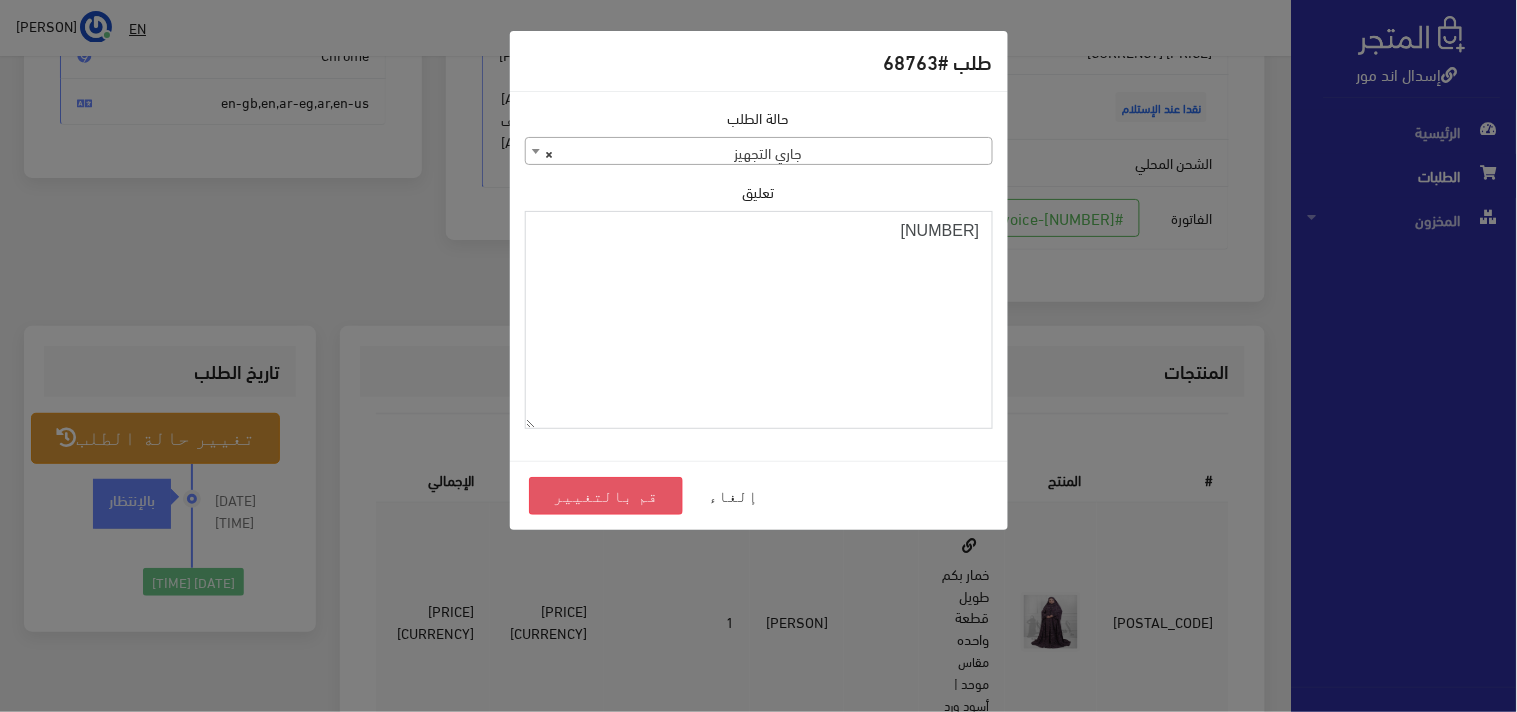 type on "1093033" 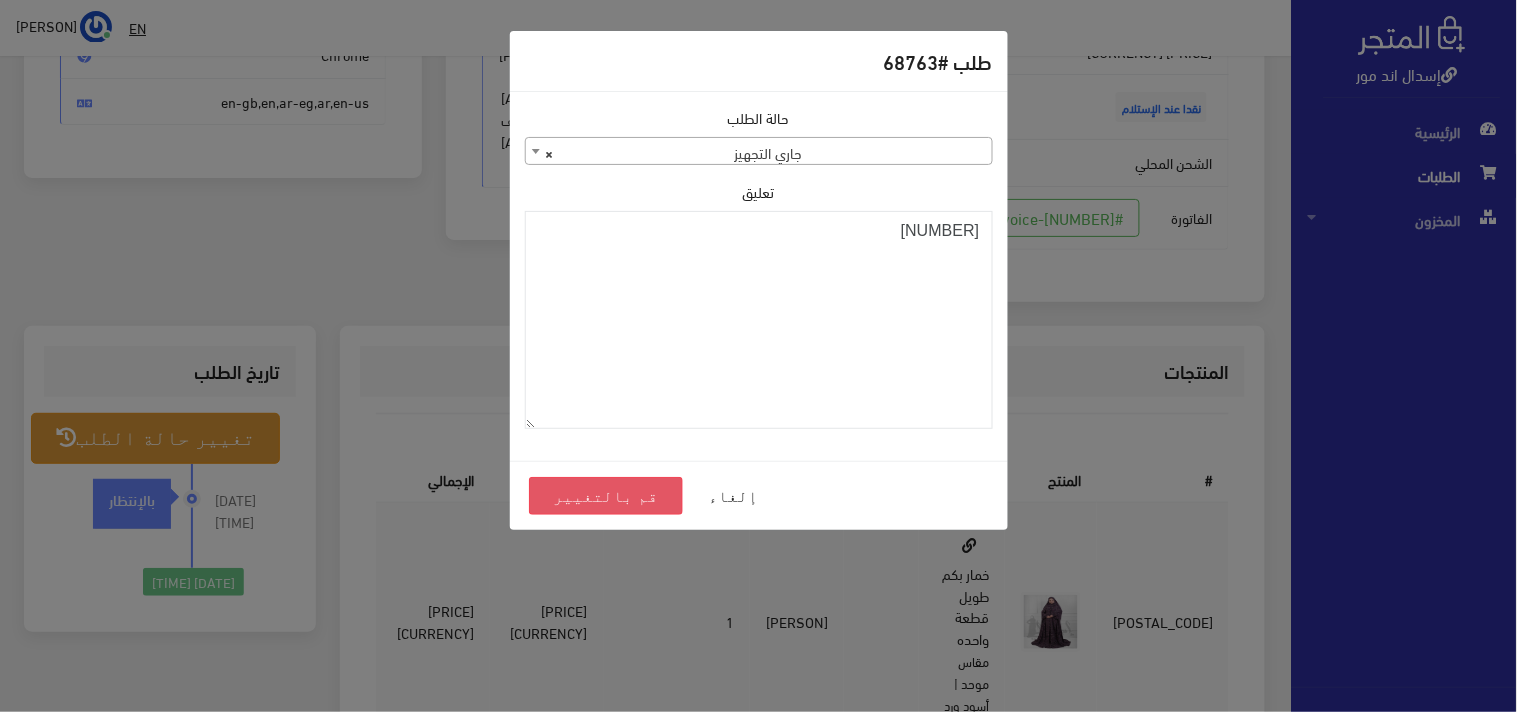 click on "قم بالتغيير" at bounding box center (606, 496) 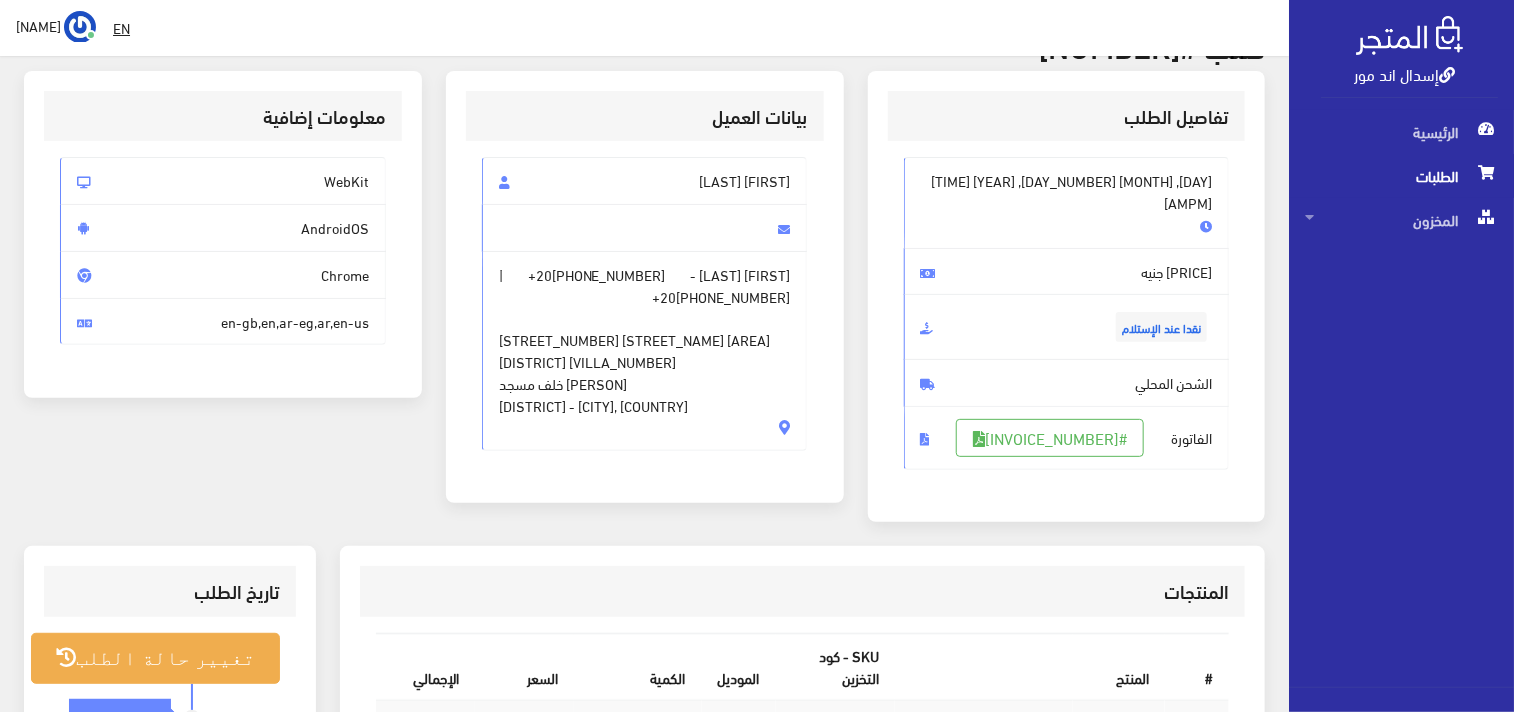 scroll, scrollTop: 222, scrollLeft: 0, axis: vertical 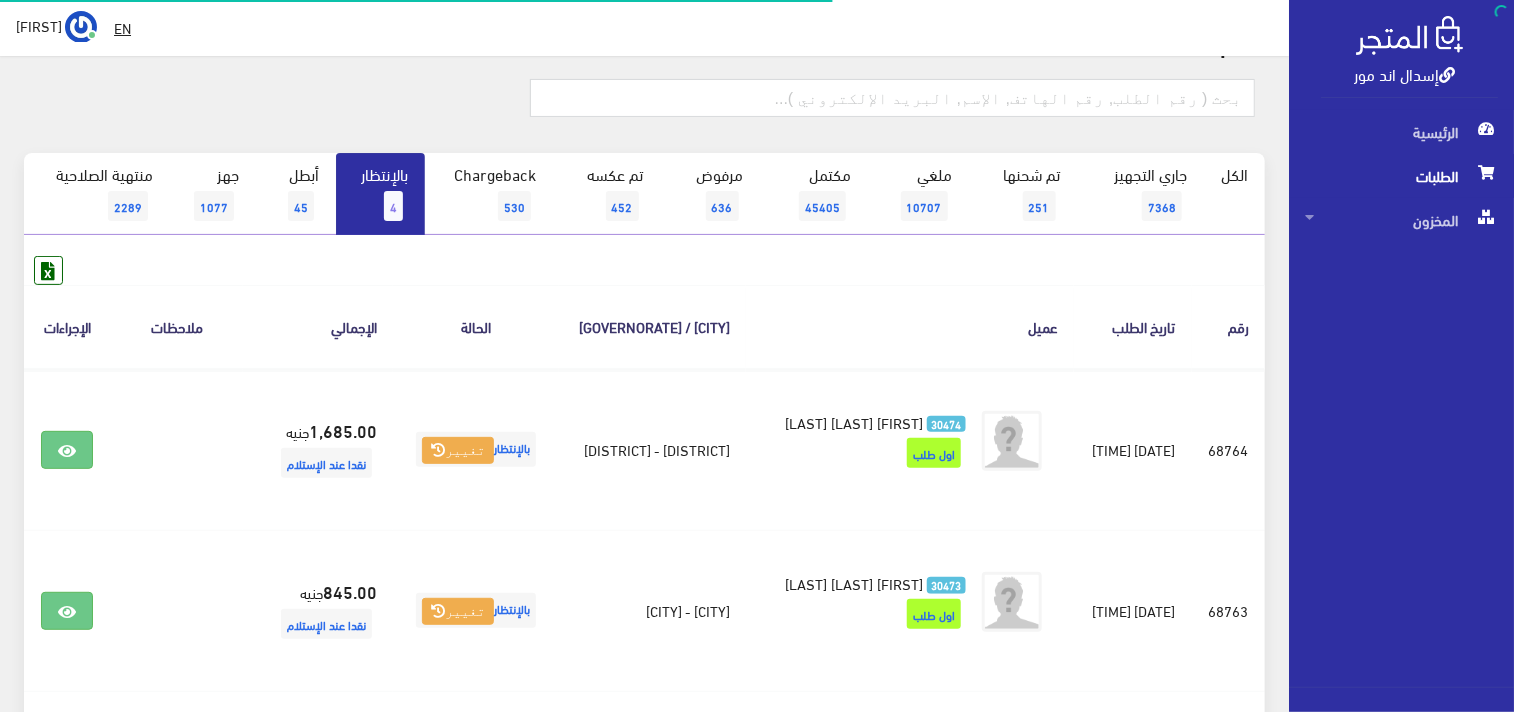 click on "بالإنتظار
4" at bounding box center [386, 194] 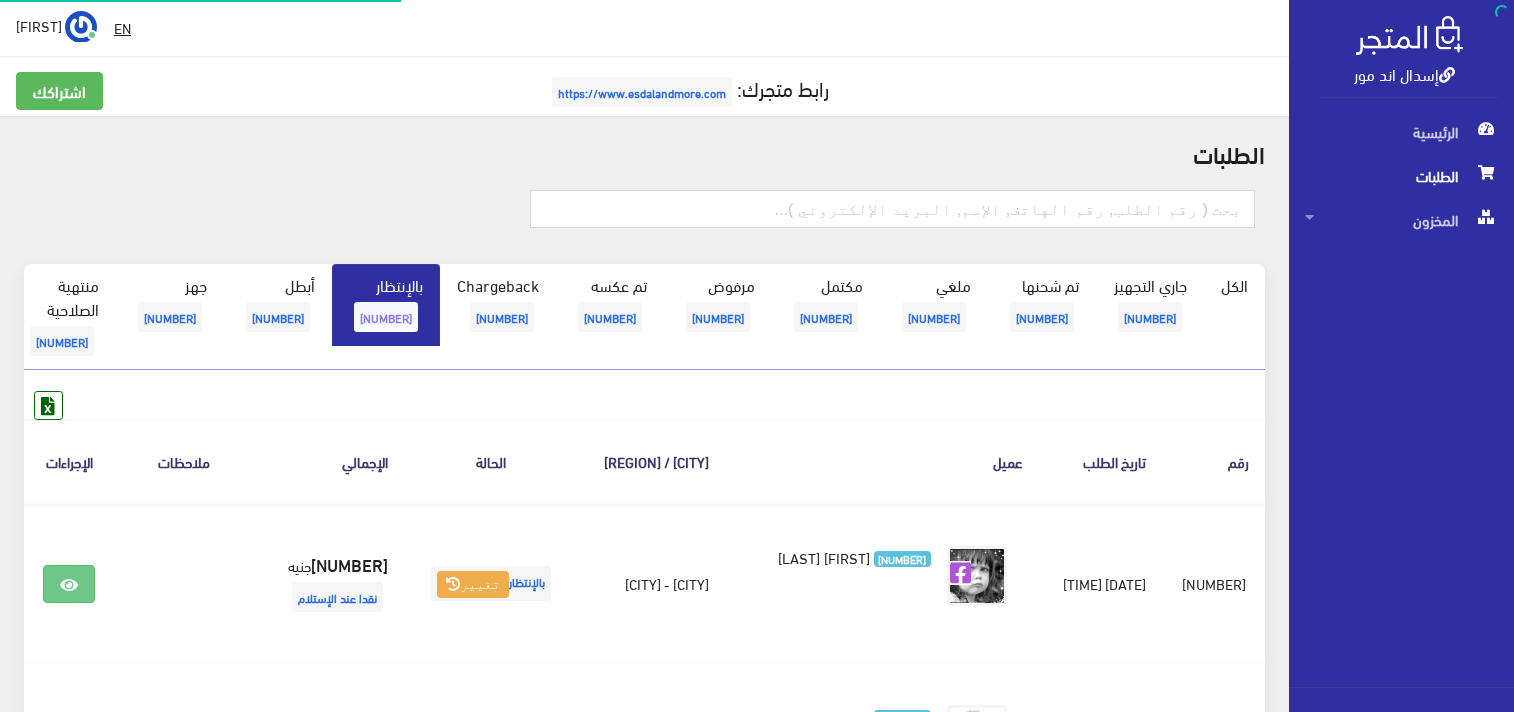 scroll, scrollTop: 0, scrollLeft: 0, axis: both 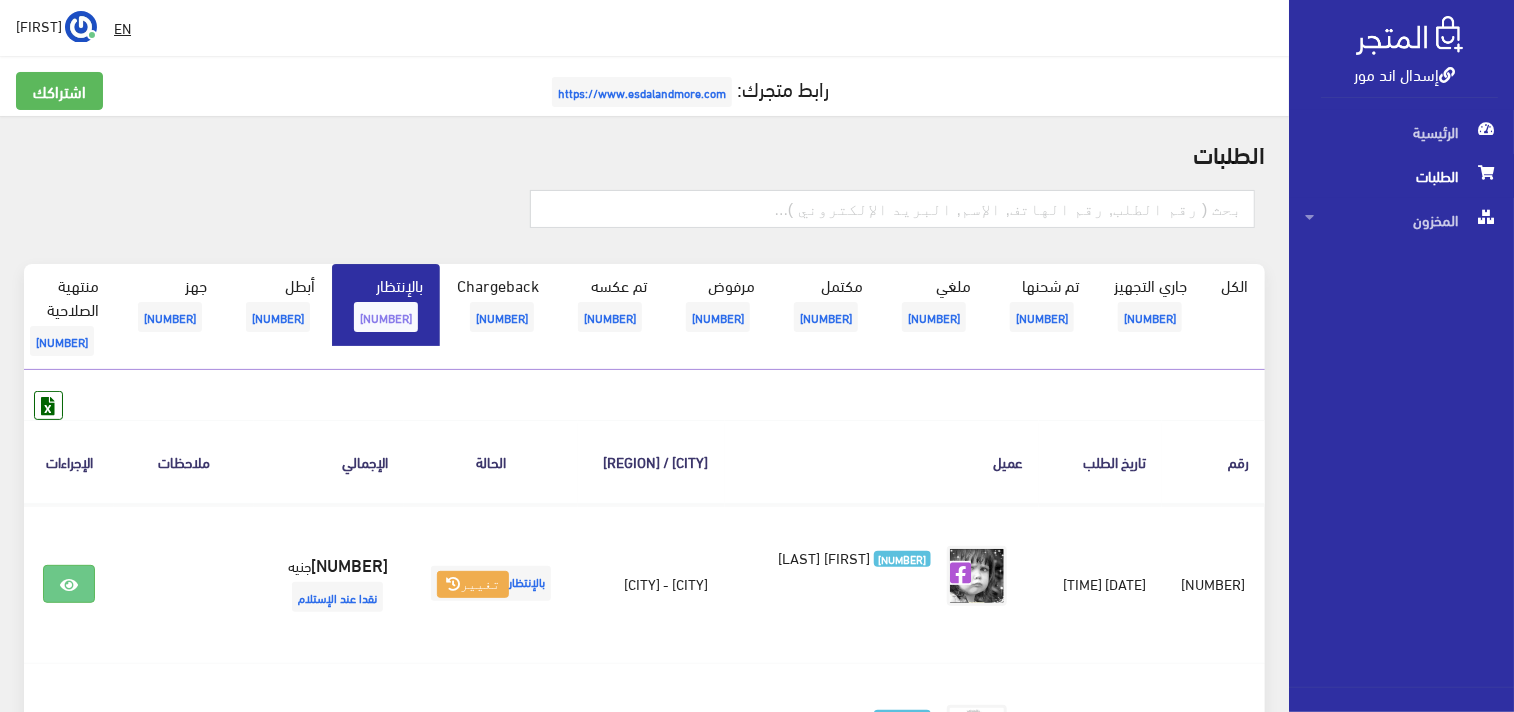 click on "3" at bounding box center [393, 317] 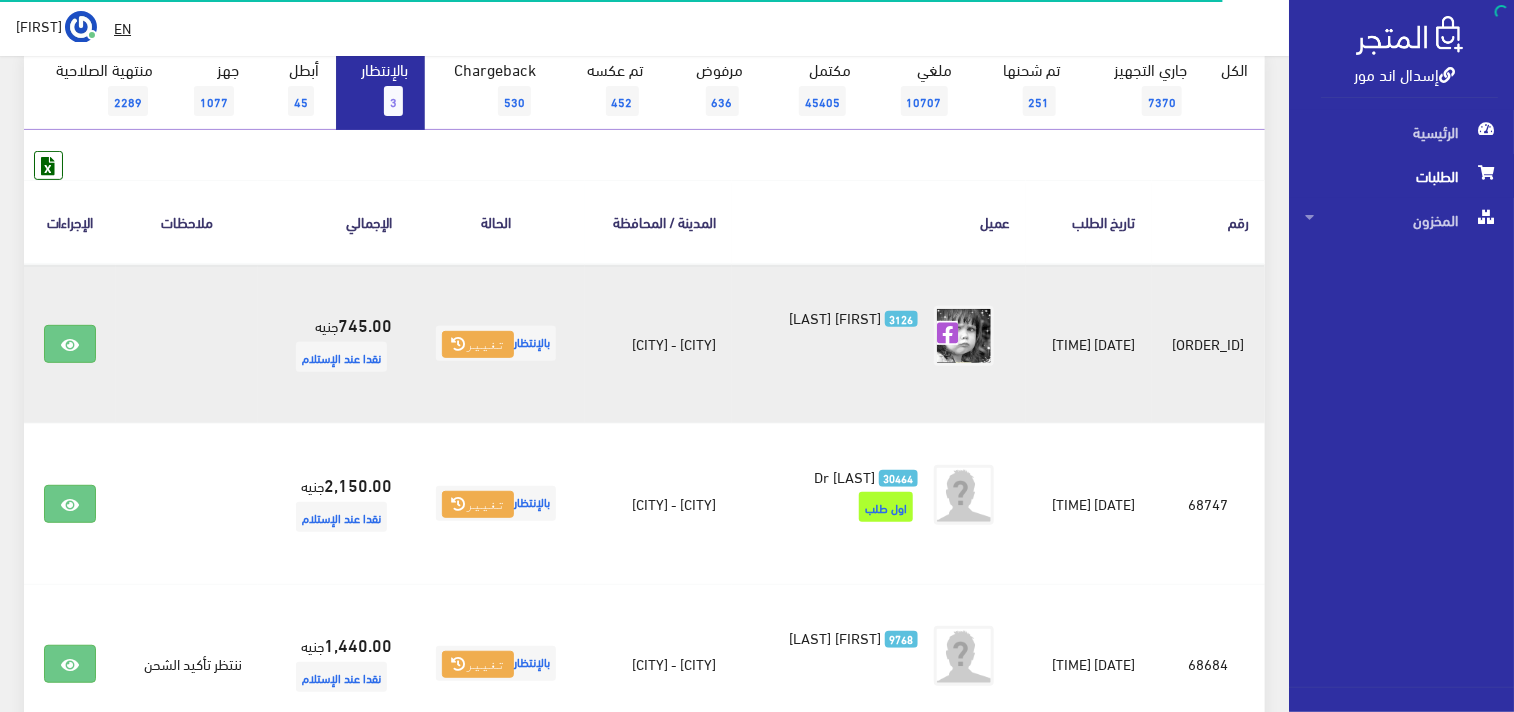 scroll, scrollTop: 222, scrollLeft: 0, axis: vertical 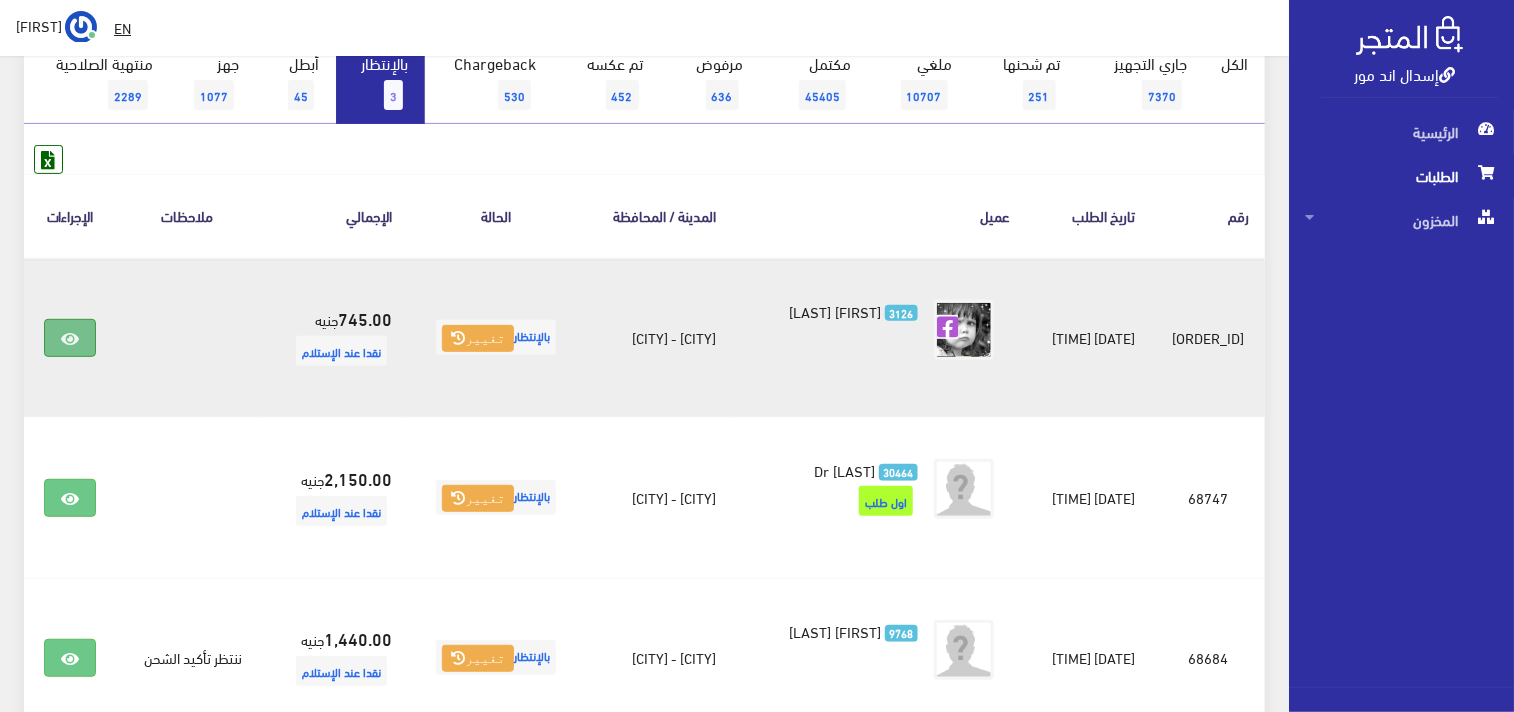 click at bounding box center (71, 338) 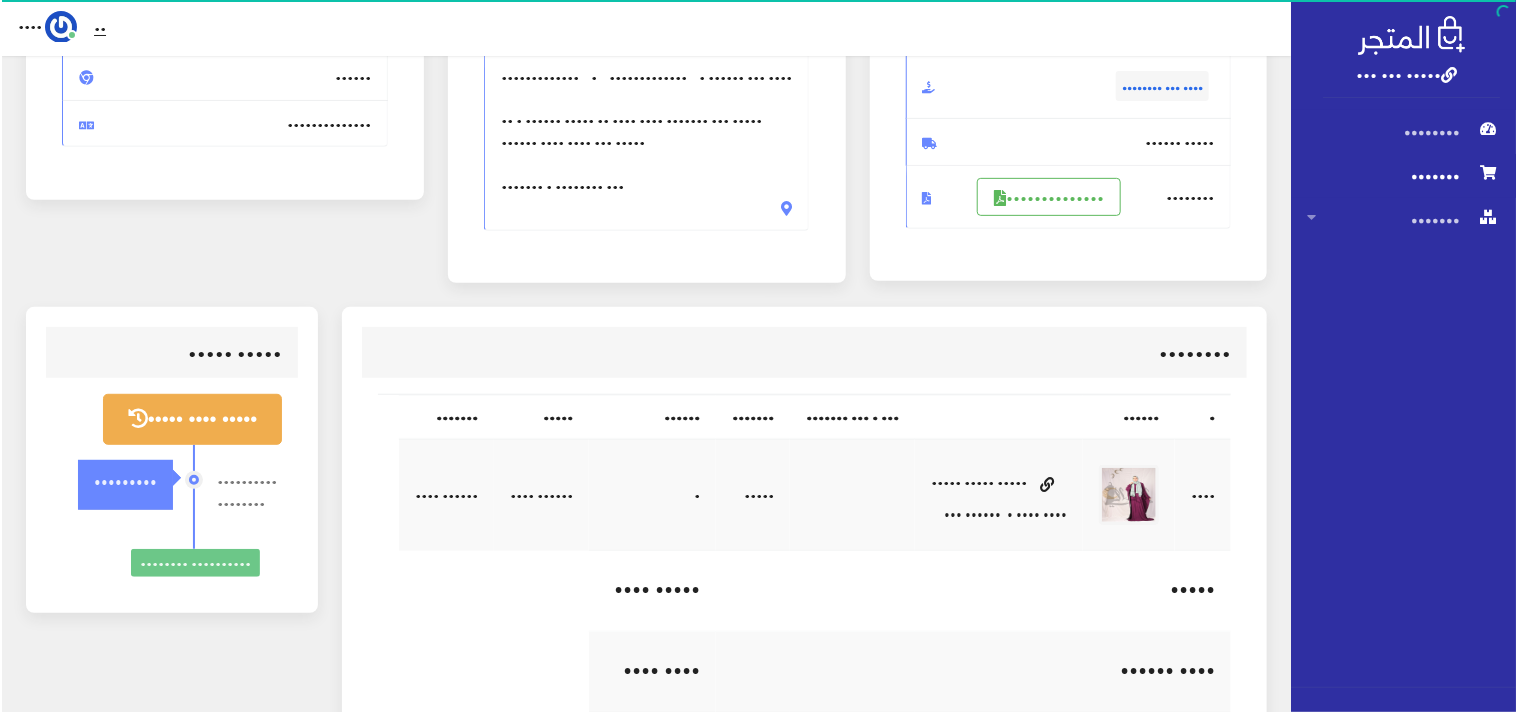 scroll, scrollTop: 333, scrollLeft: 0, axis: vertical 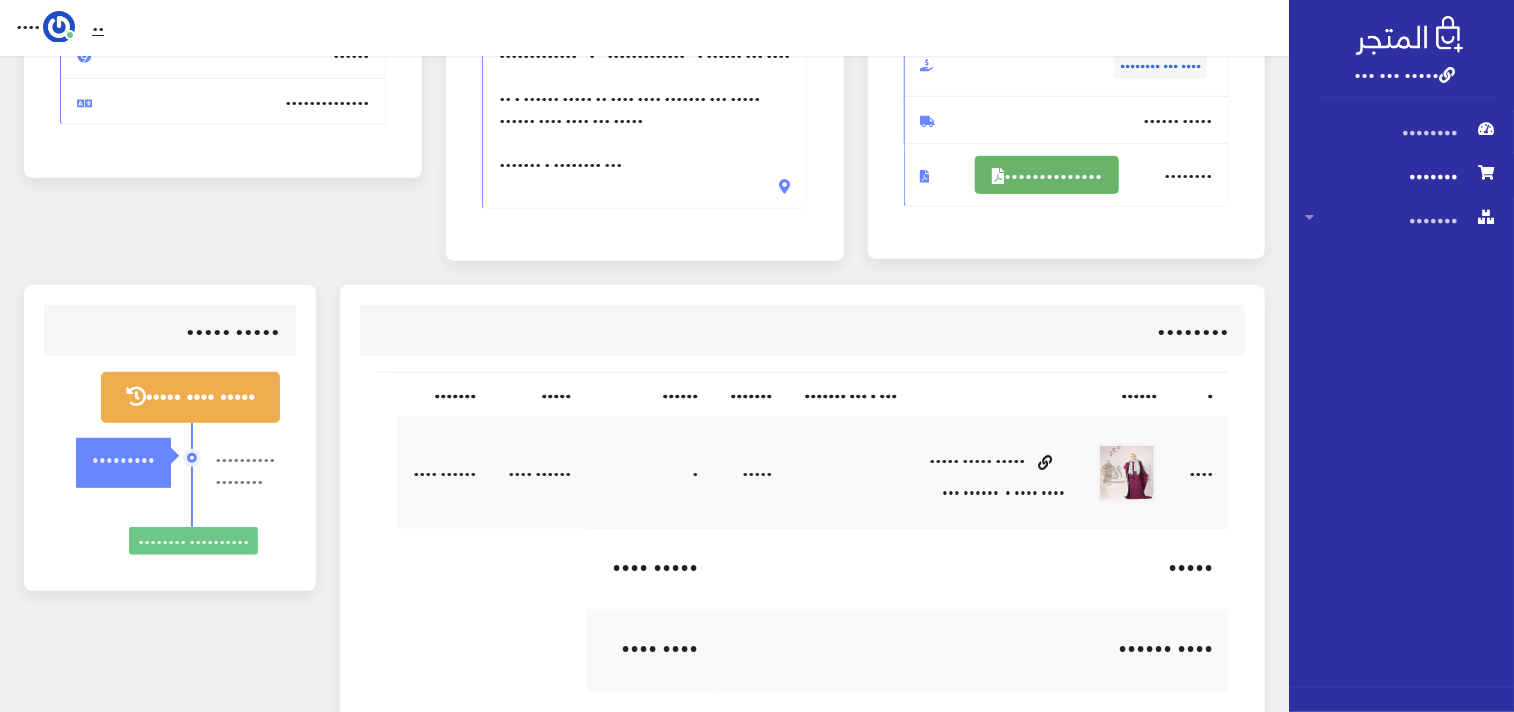 click on "••••••••••••••" at bounding box center (1047, 175) 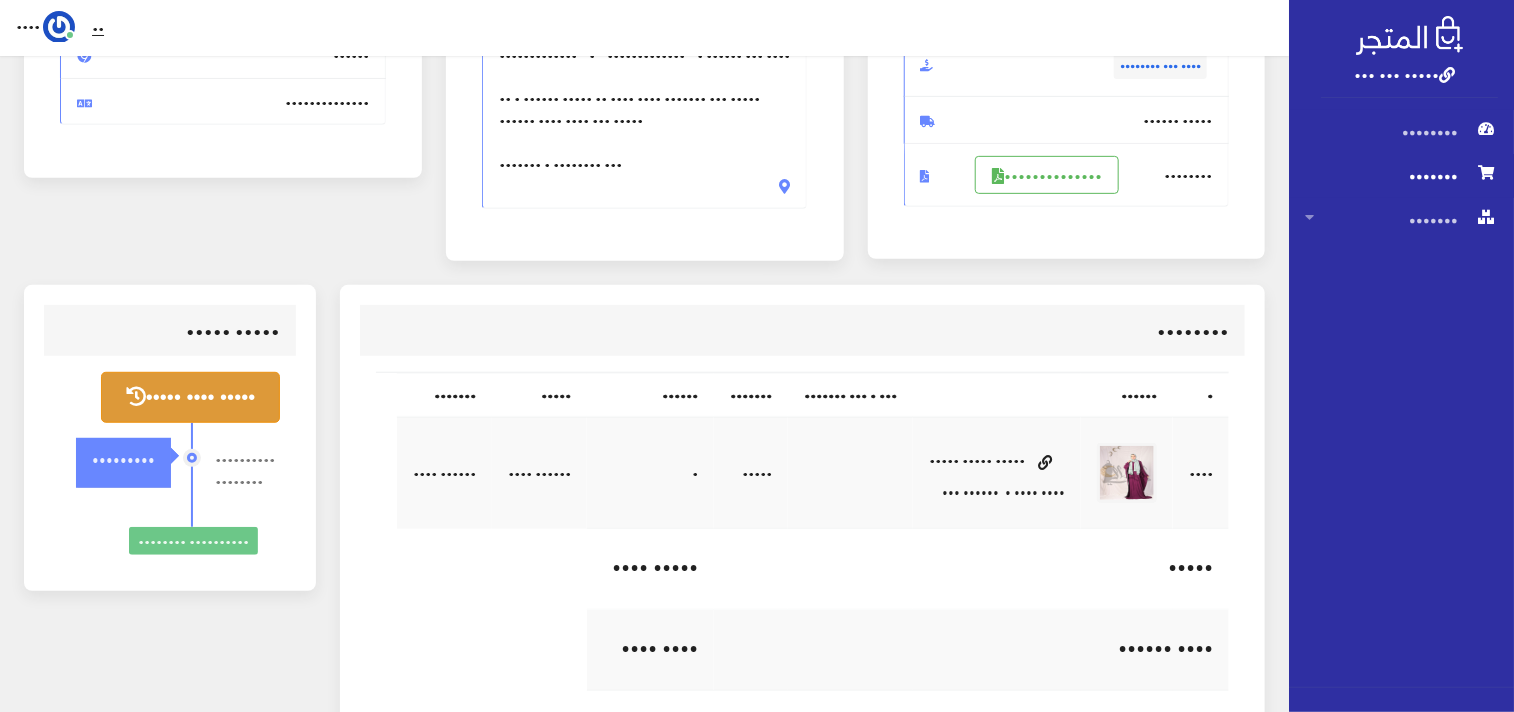 click on "••••• •••• •••••" at bounding box center [191, 397] 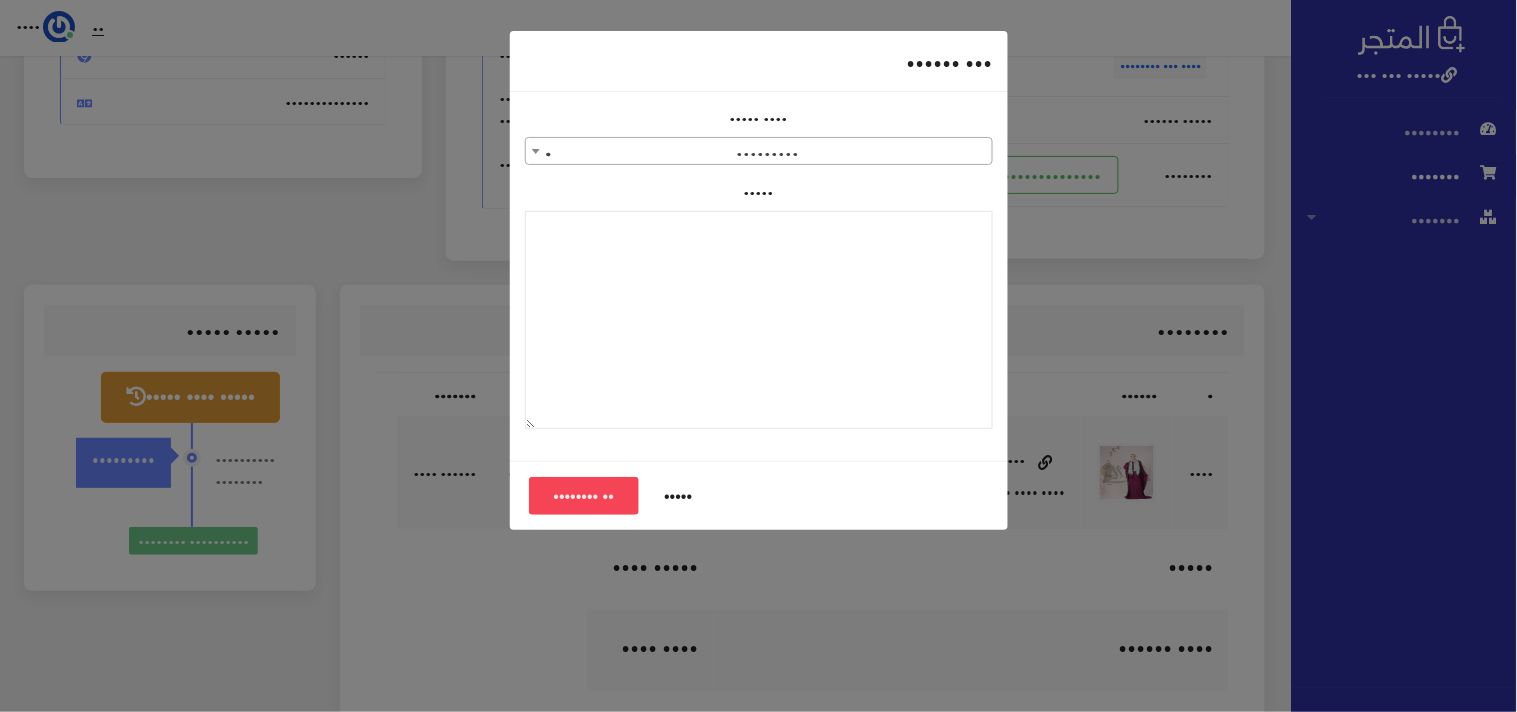 click on "× بالإنتظار" at bounding box center [759, 152] 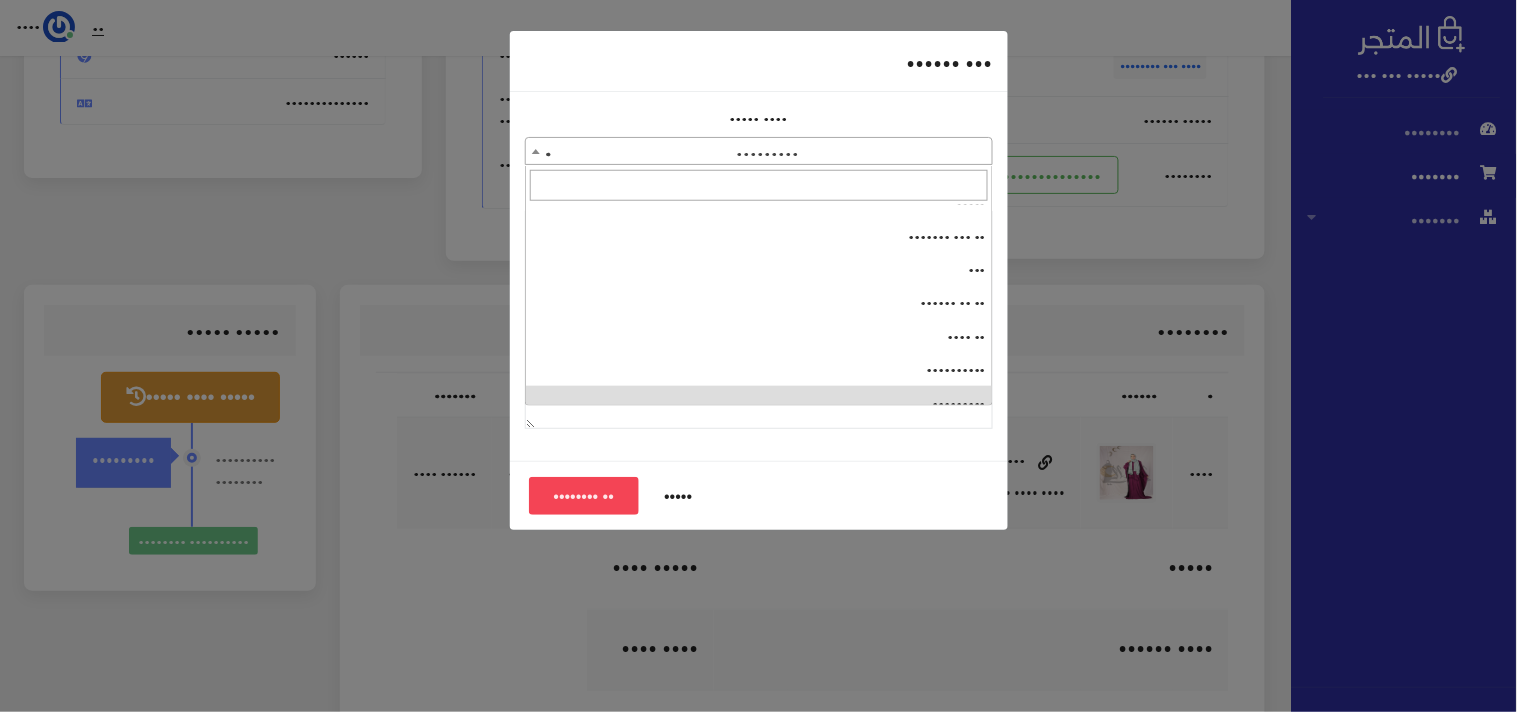 scroll, scrollTop: 0, scrollLeft: 0, axis: both 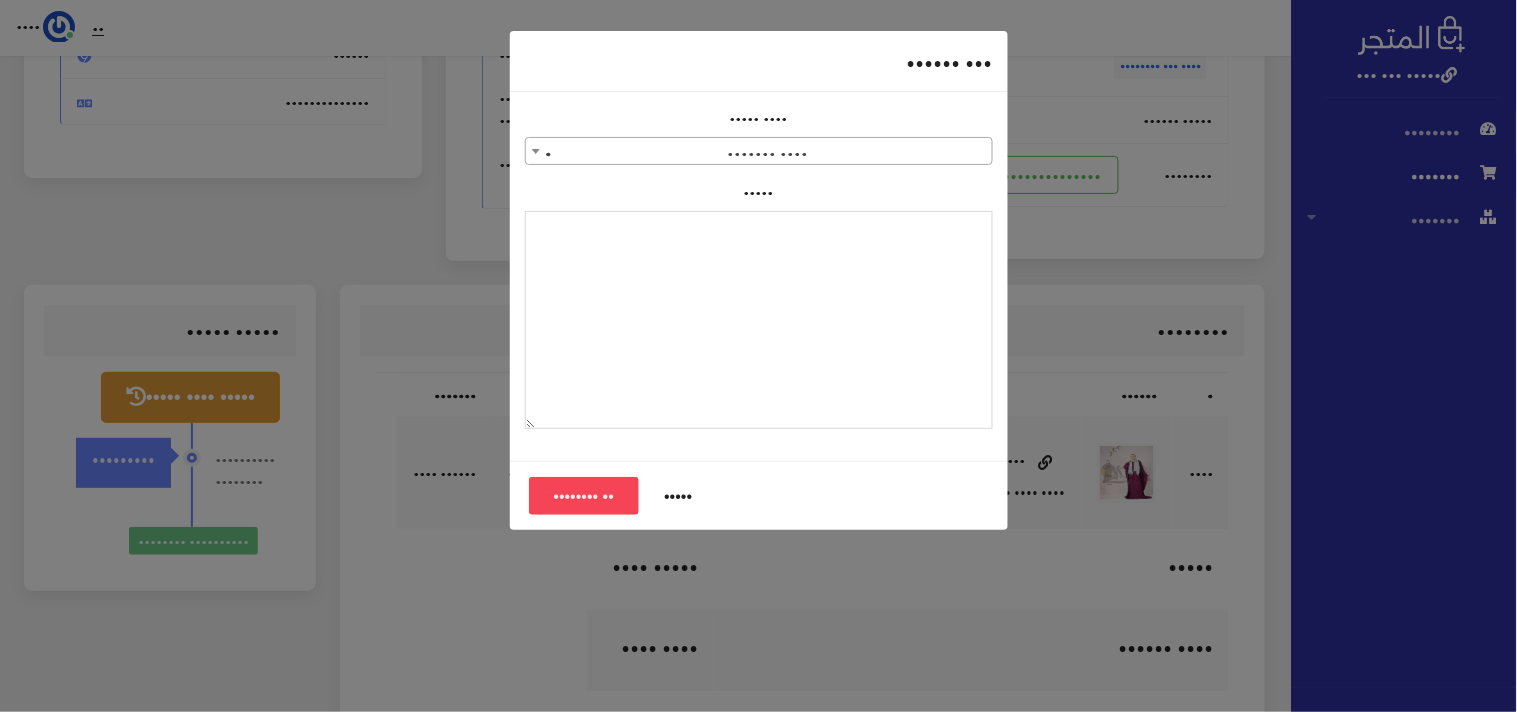 paste on "•••••••" 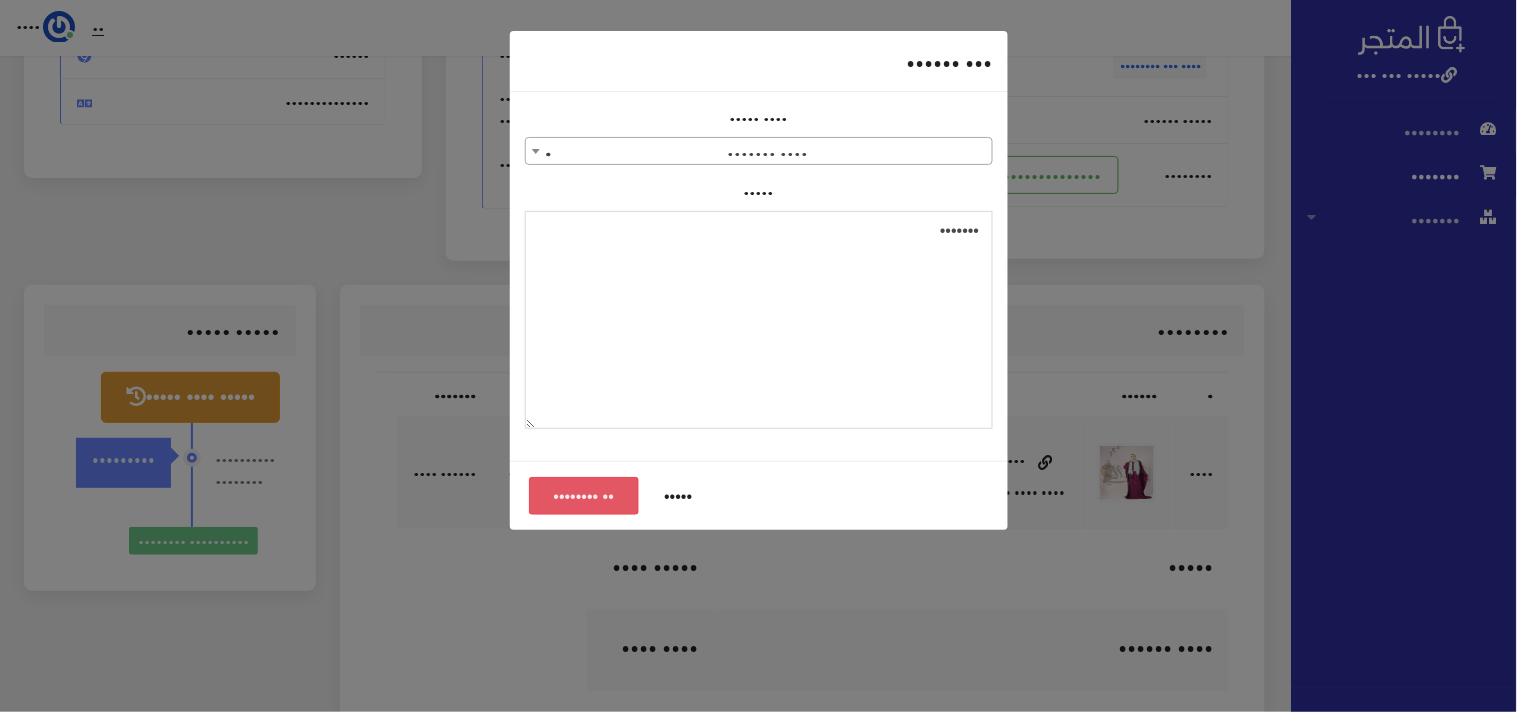 type on "•••••••" 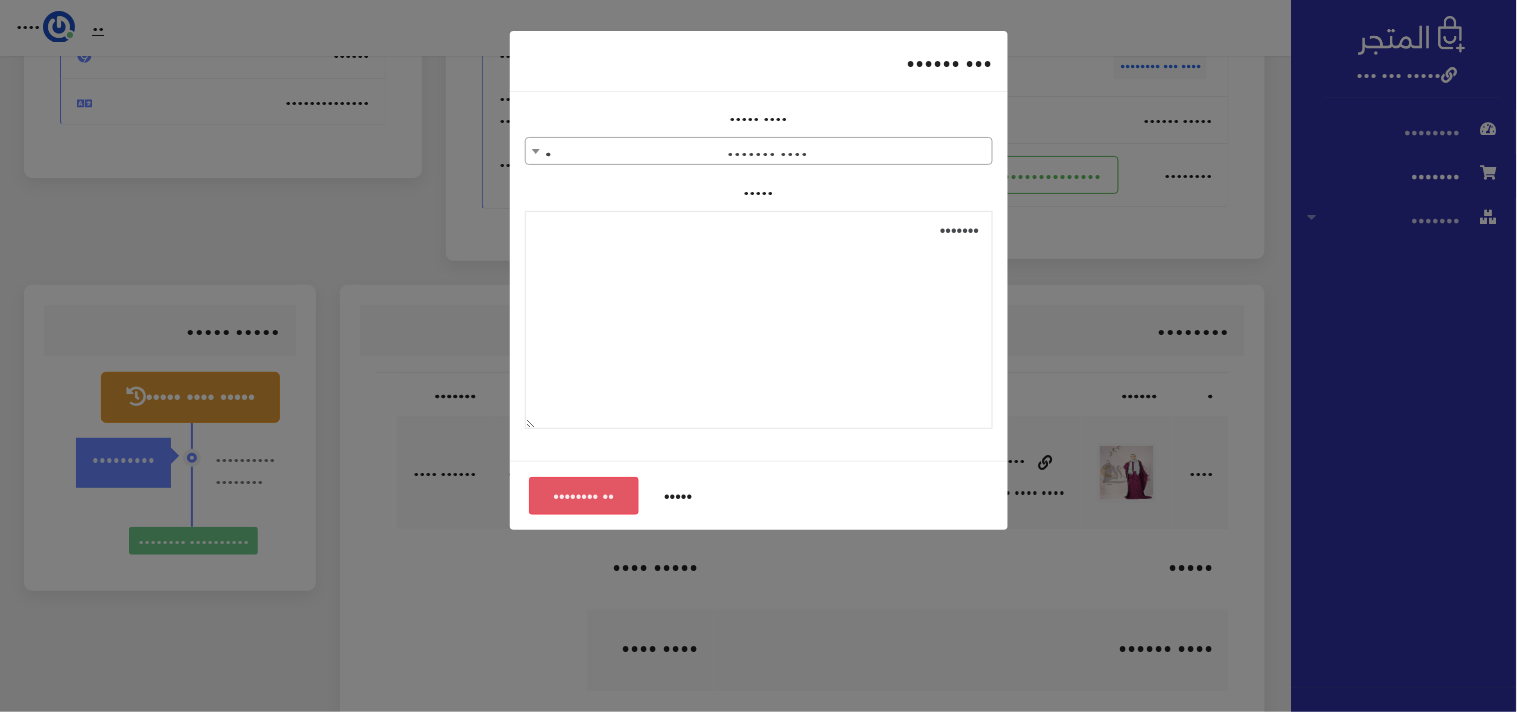 click on "•• ••••••••" at bounding box center [584, 496] 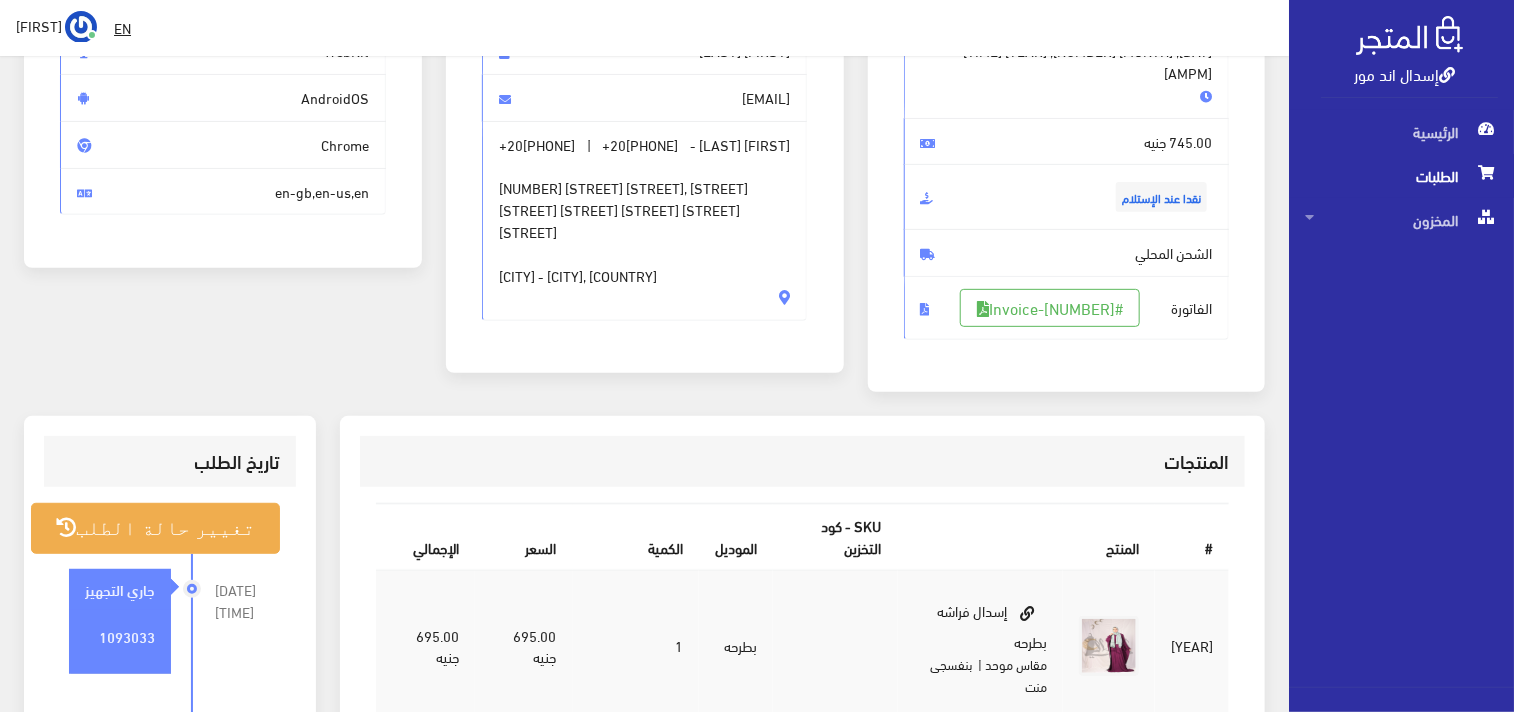 scroll, scrollTop: 333, scrollLeft: 0, axis: vertical 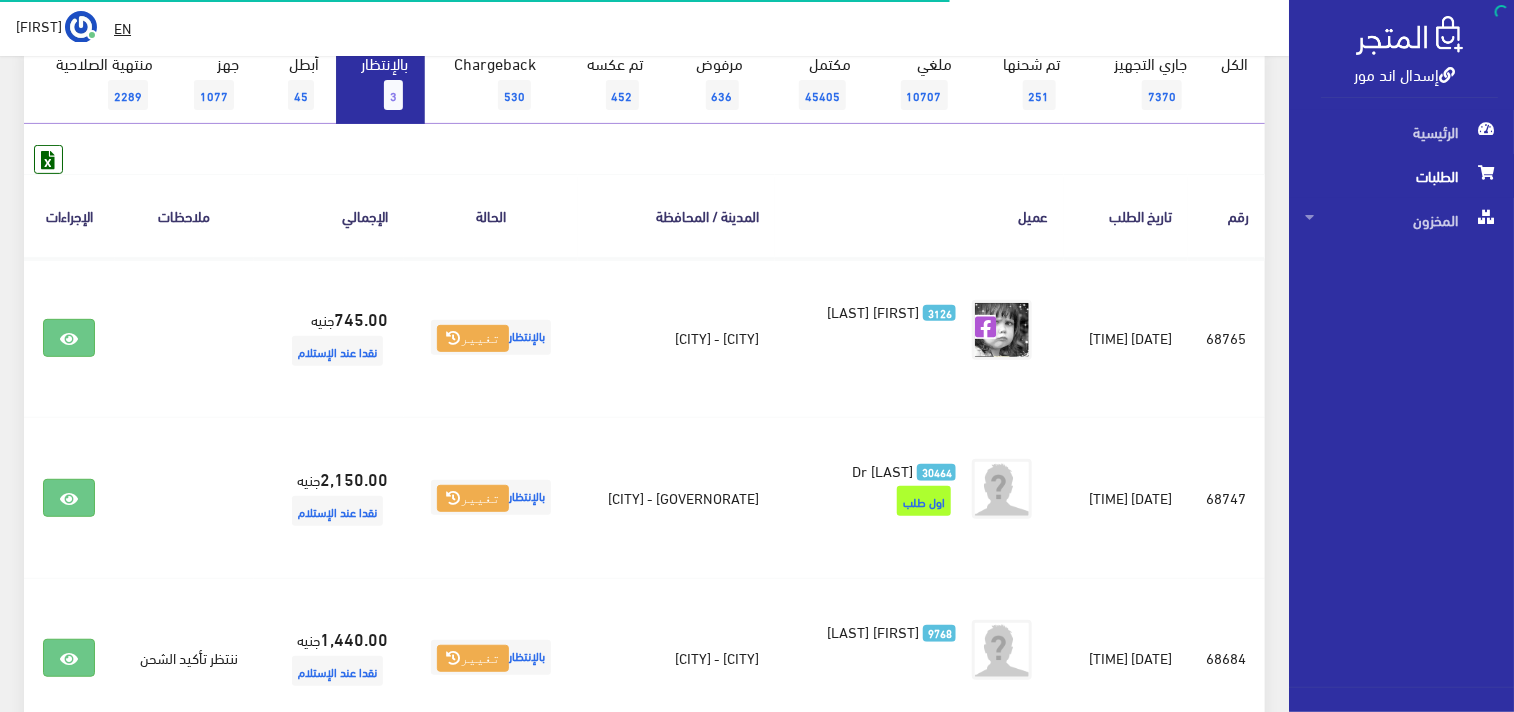 click on "بالإنتظار
[NUMBER]" at bounding box center [380, 83] 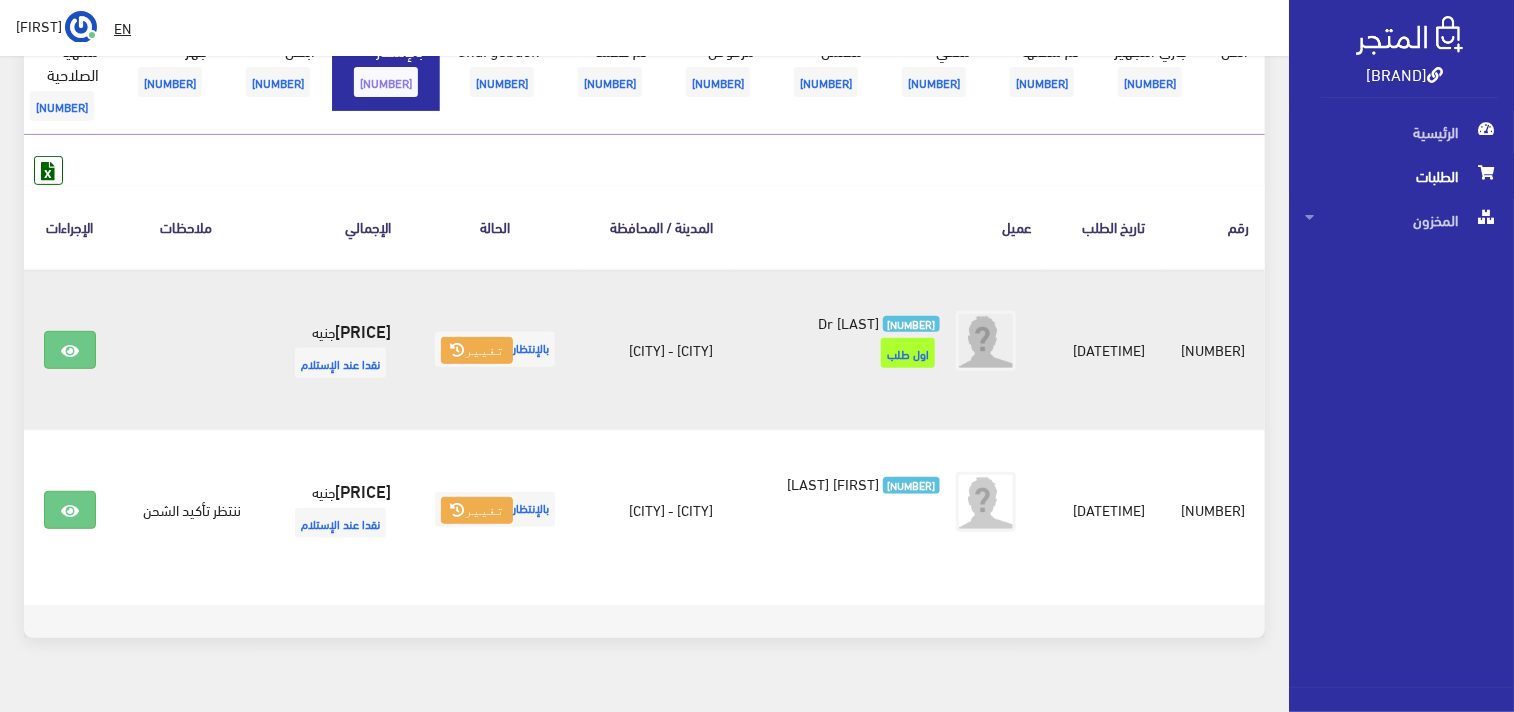 scroll, scrollTop: 247, scrollLeft: 0, axis: vertical 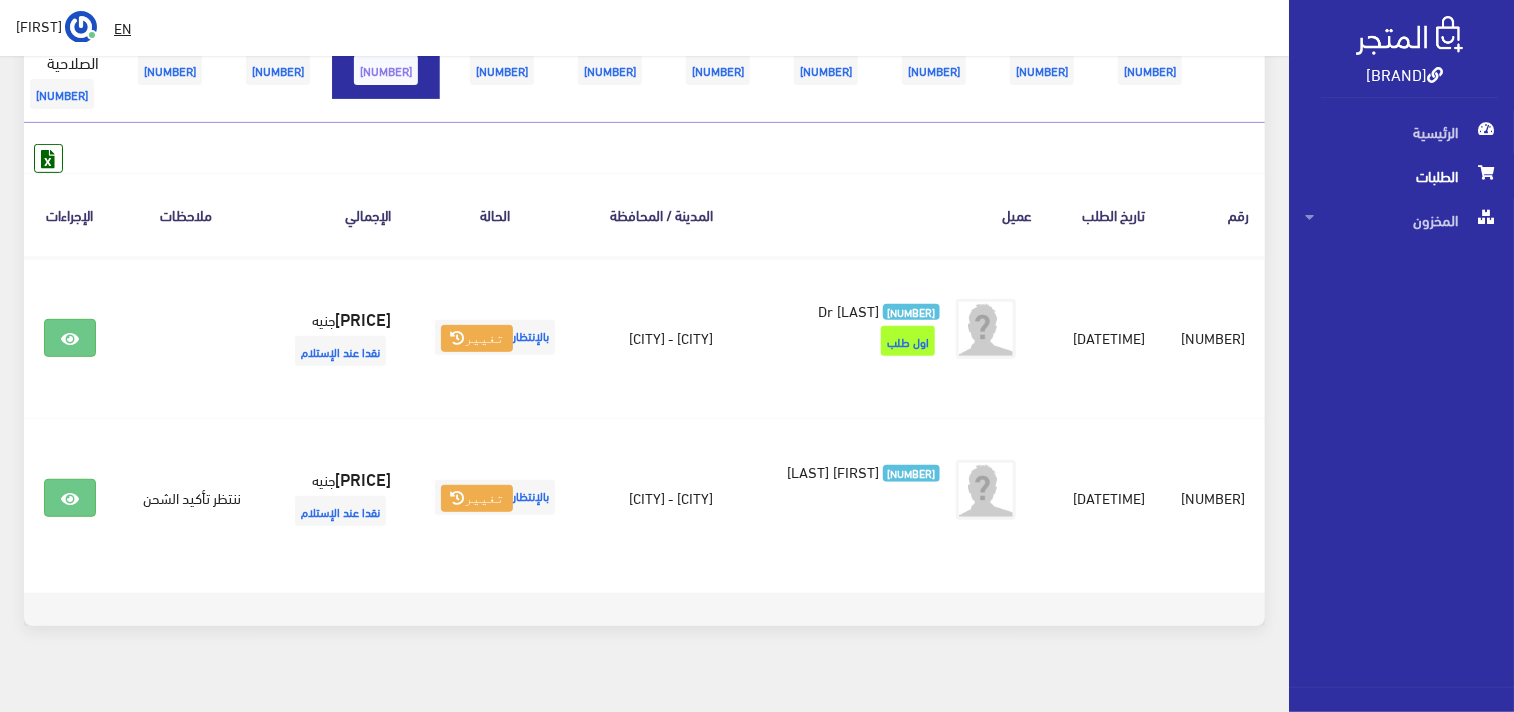 click on "بالإنتظار
3" at bounding box center (359, 58) 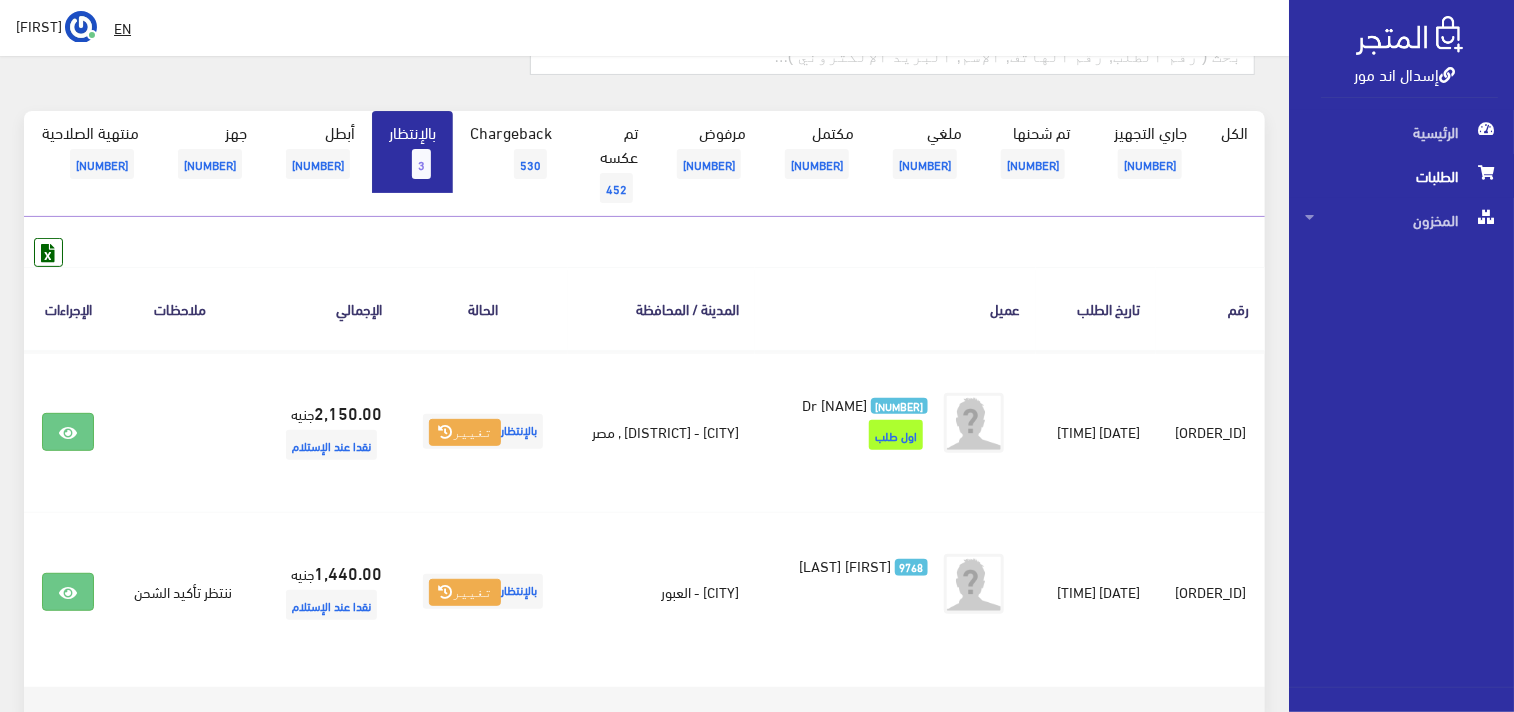 scroll, scrollTop: 222, scrollLeft: 0, axis: vertical 